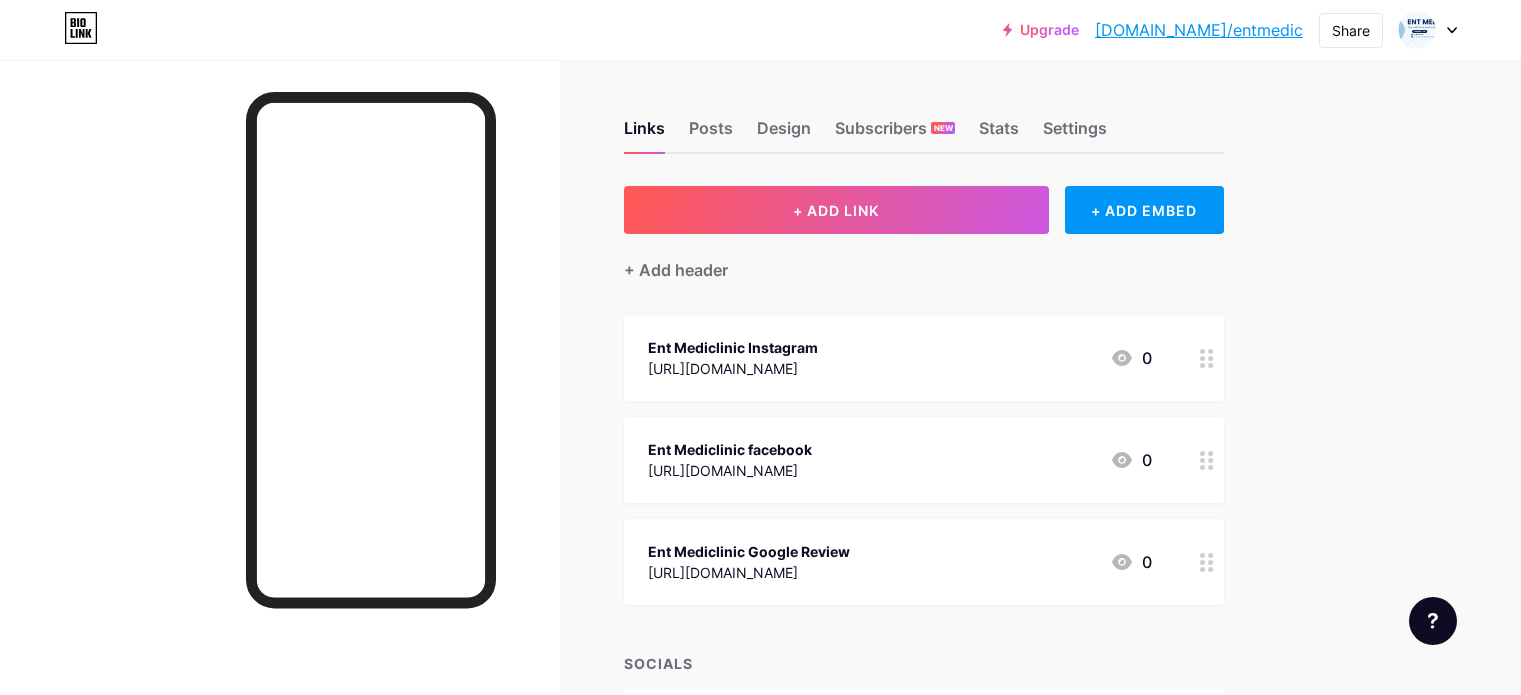 scroll, scrollTop: 0, scrollLeft: 0, axis: both 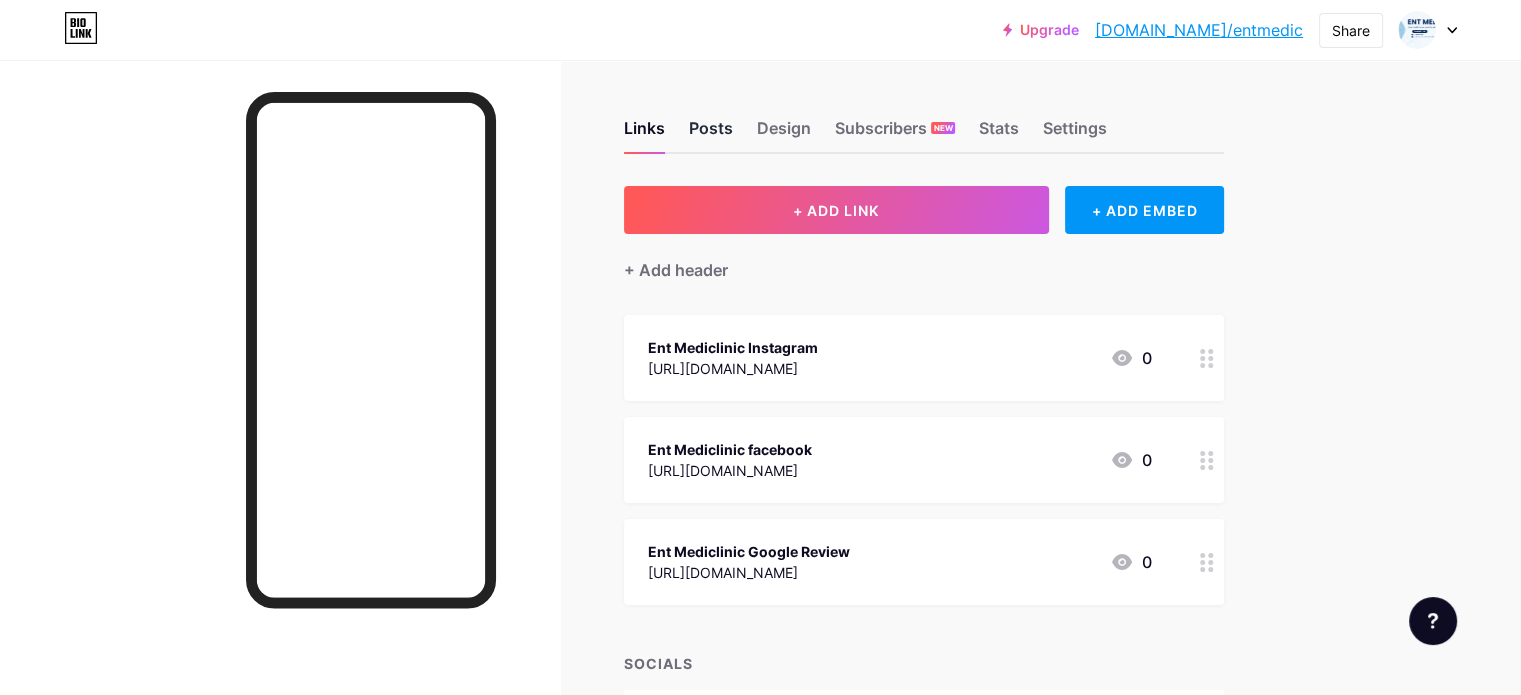 click on "Posts" at bounding box center [711, 134] 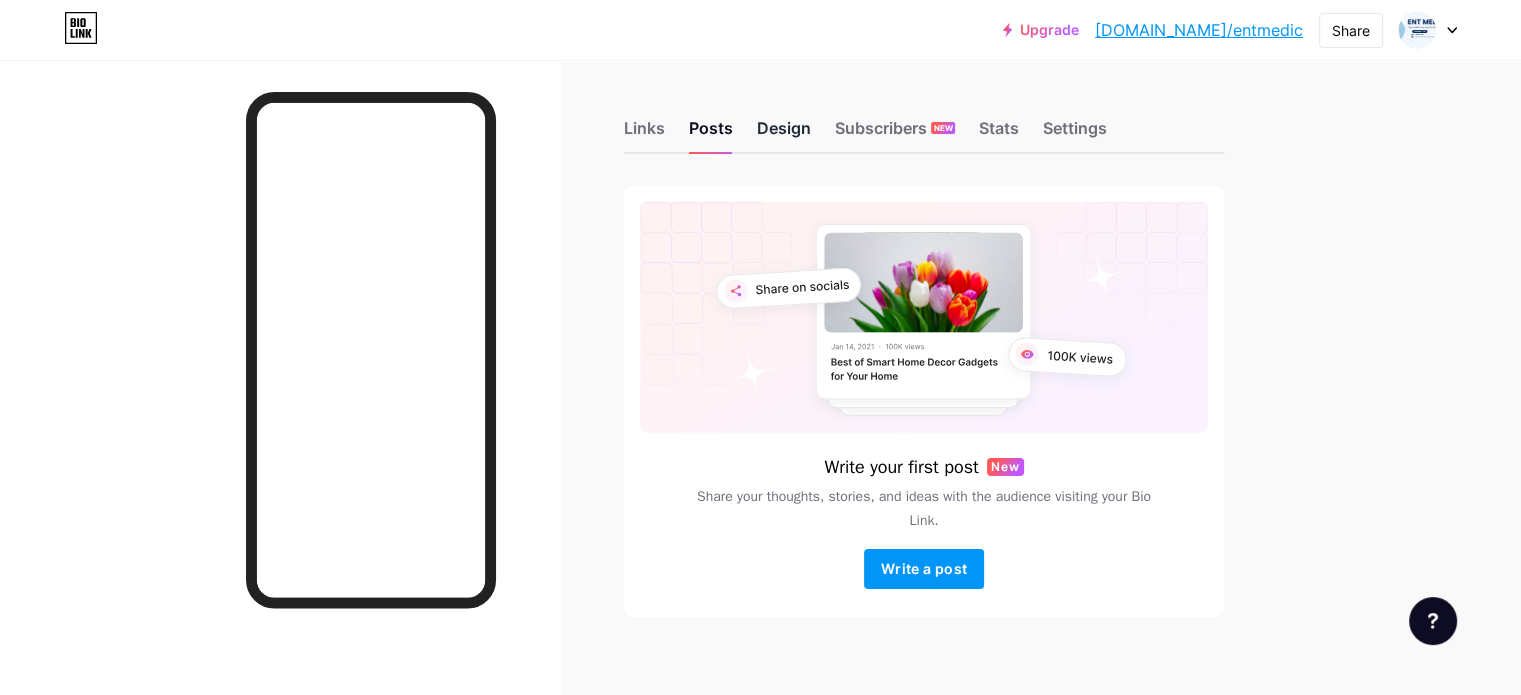 click on "Design" at bounding box center (784, 134) 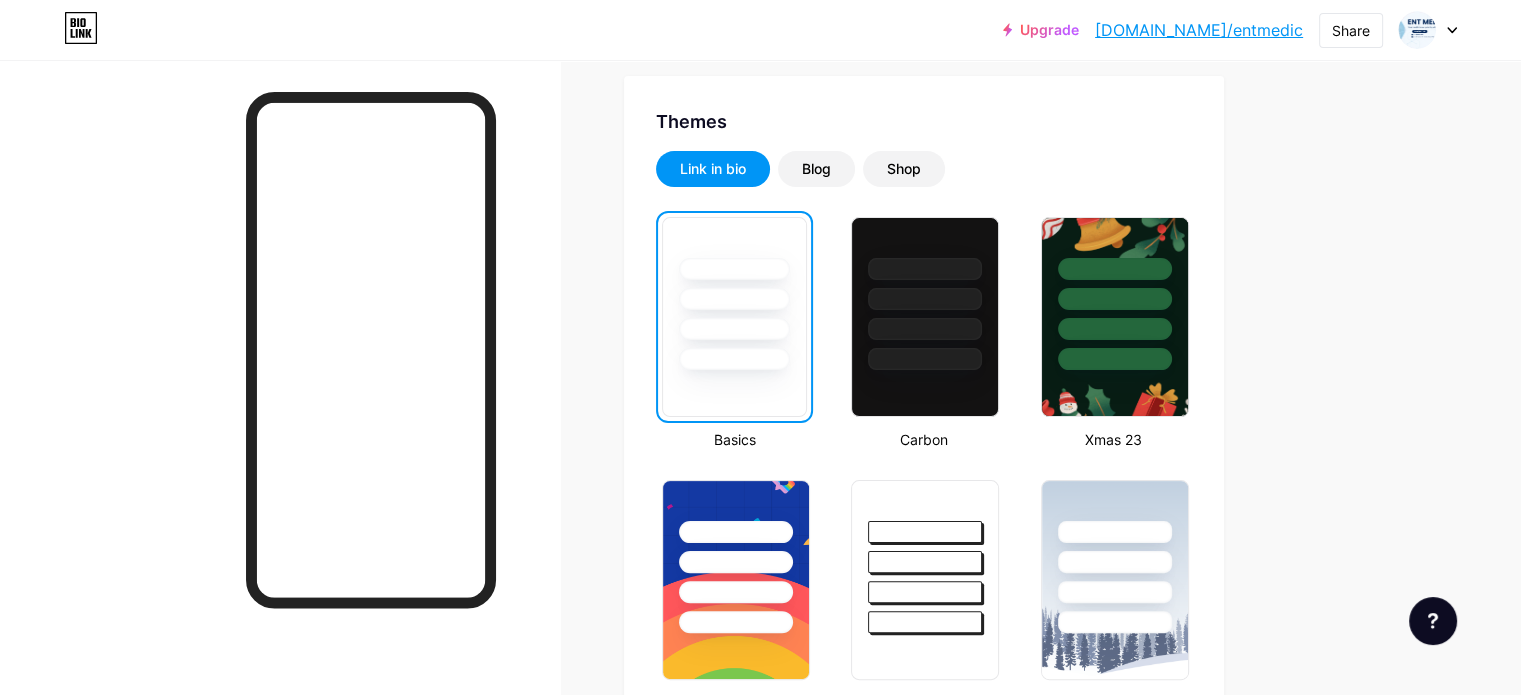 scroll, scrollTop: 0, scrollLeft: 0, axis: both 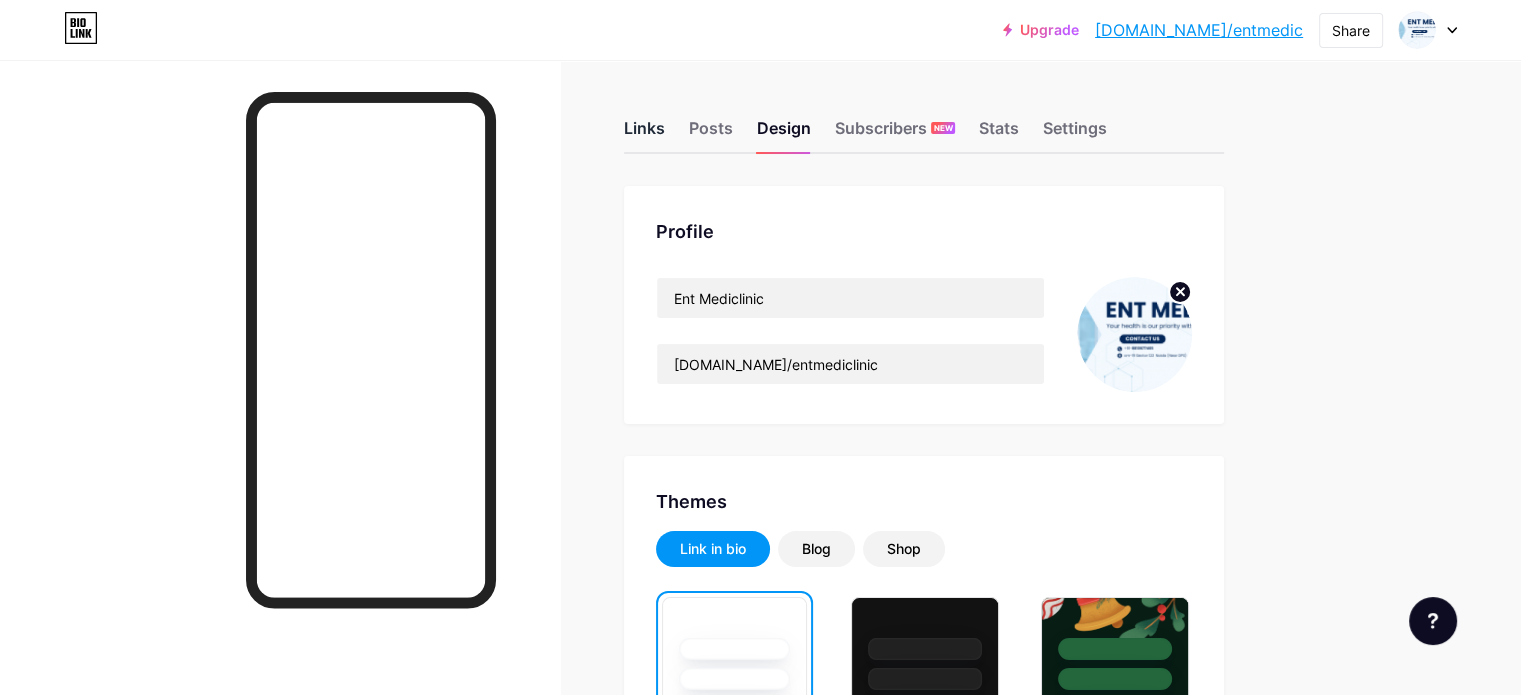 click on "Links" at bounding box center (644, 134) 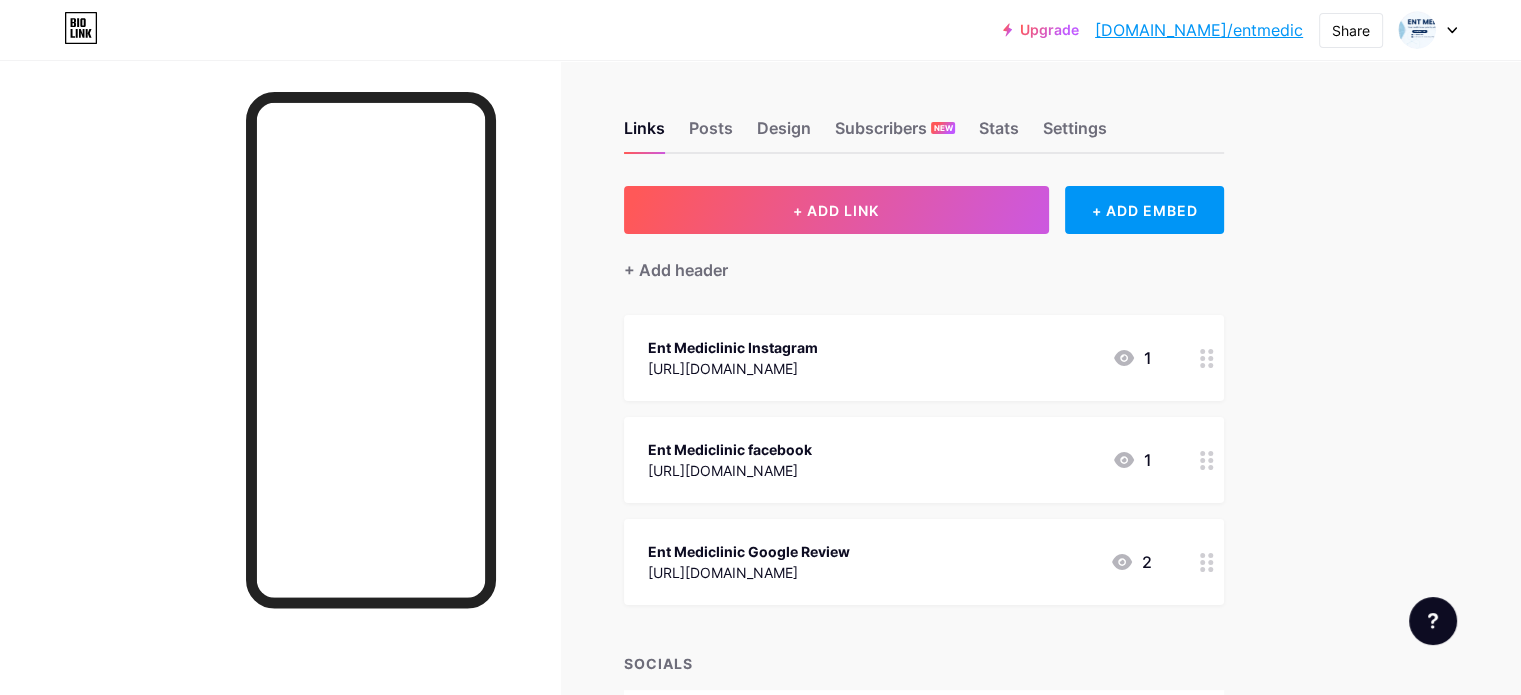 click on "Ent Mediclinic Instagram
[URL][DOMAIN_NAME]
1" at bounding box center (900, 358) 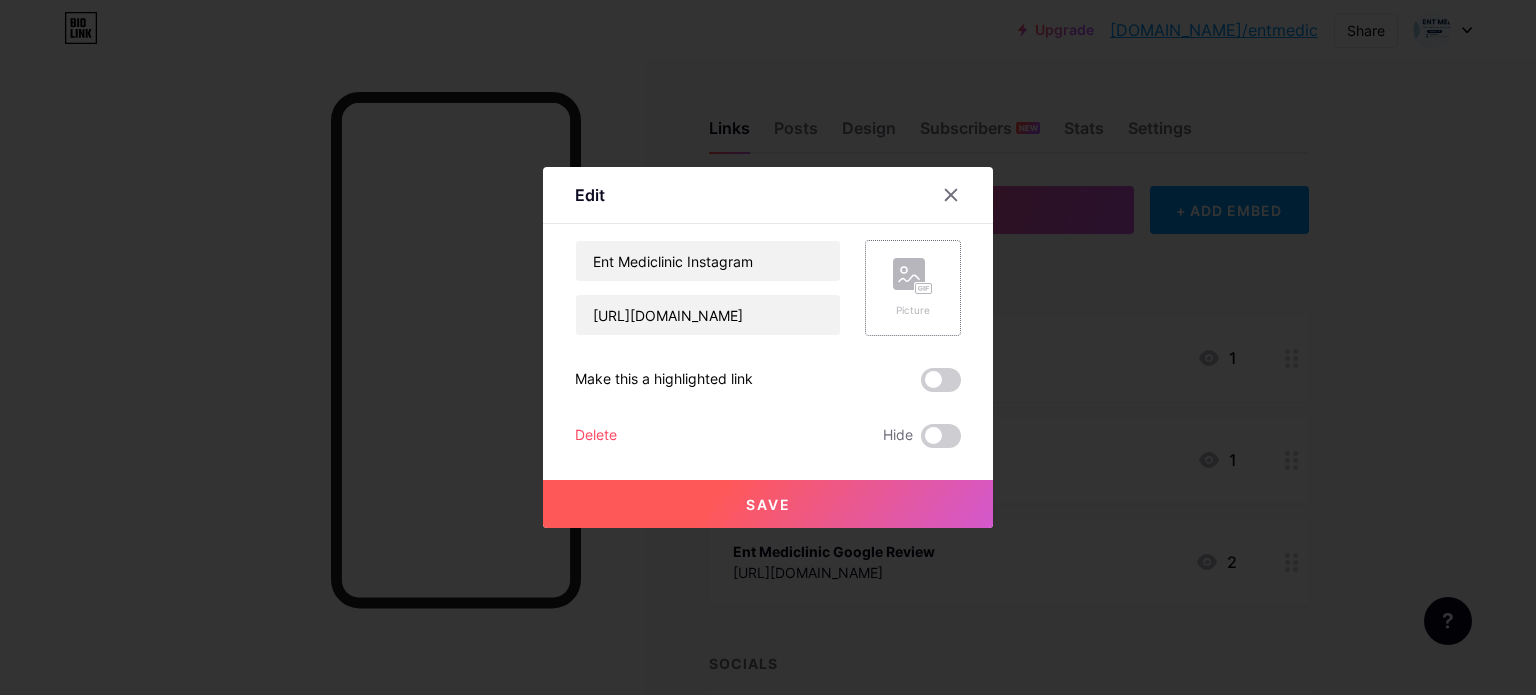 click 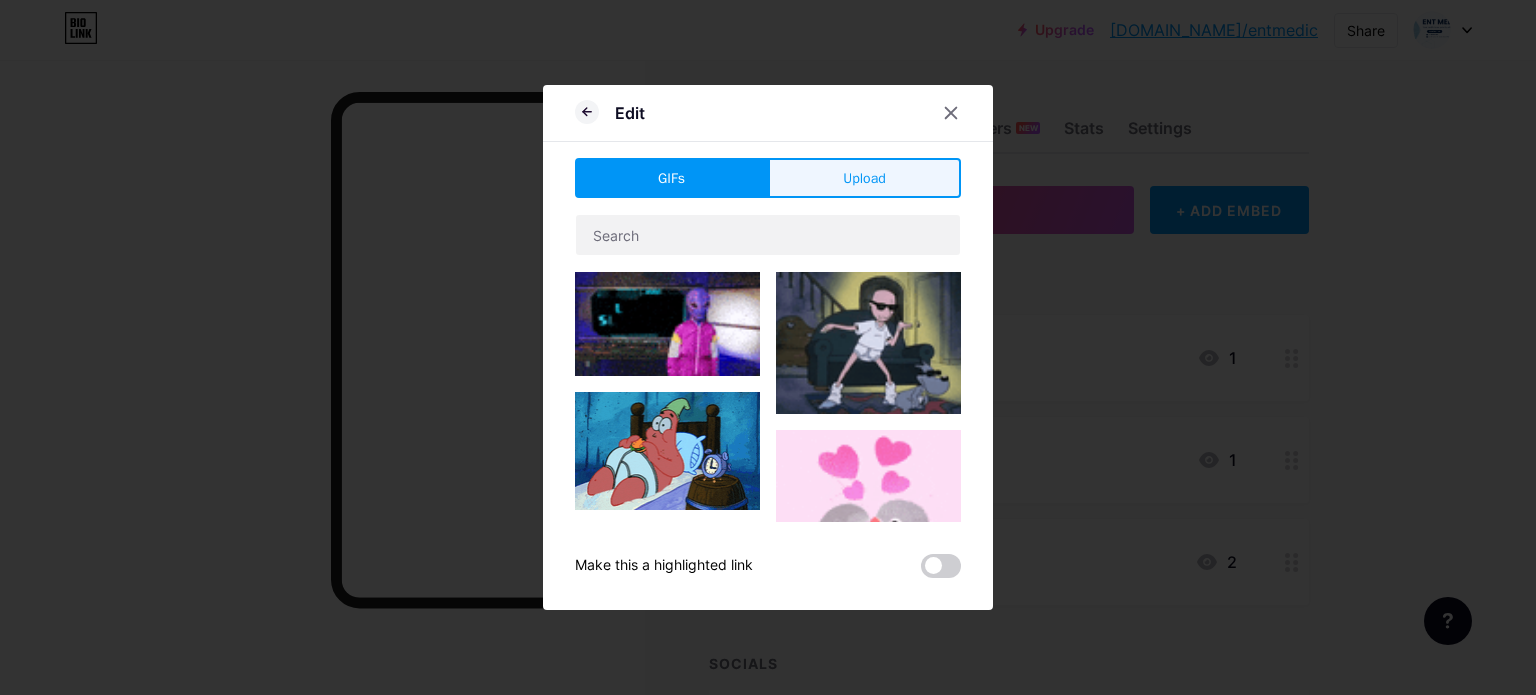 click on "Upload" at bounding box center (864, 178) 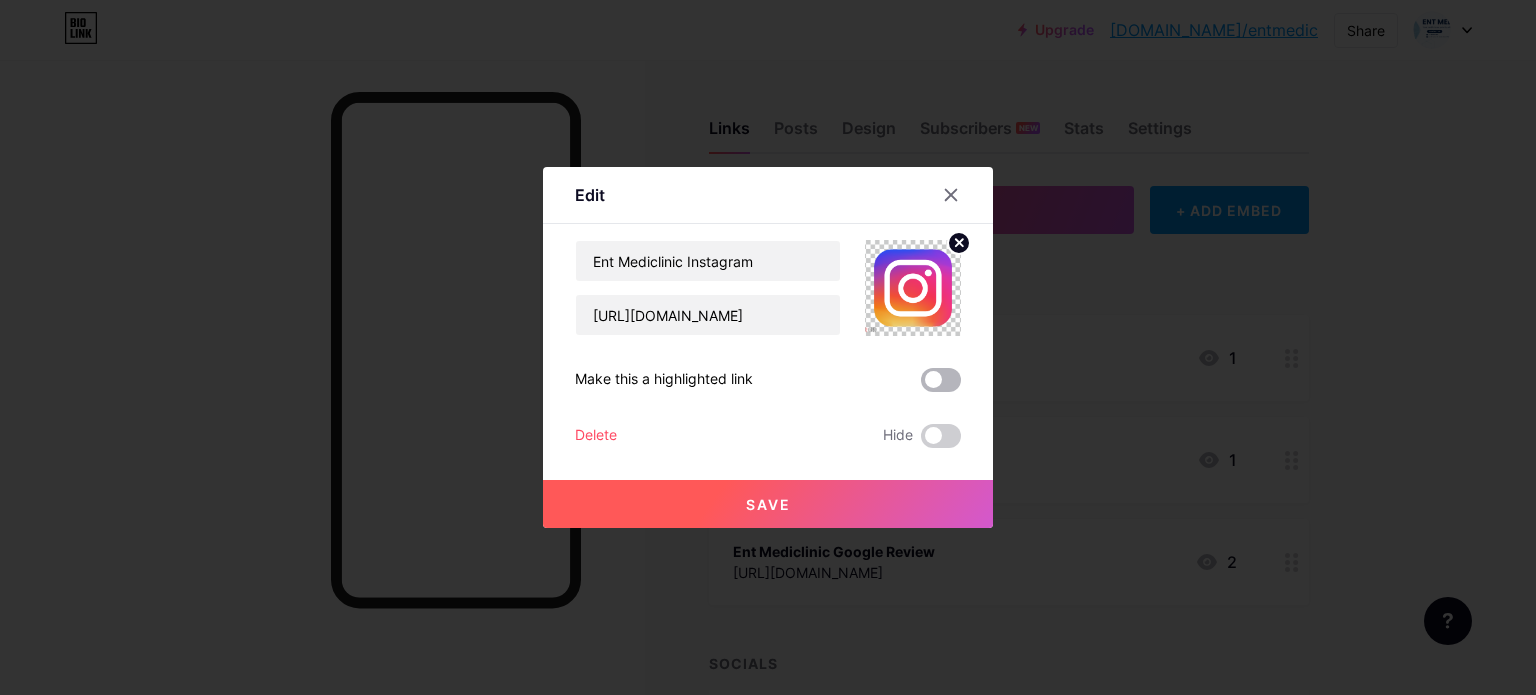 click at bounding box center (941, 380) 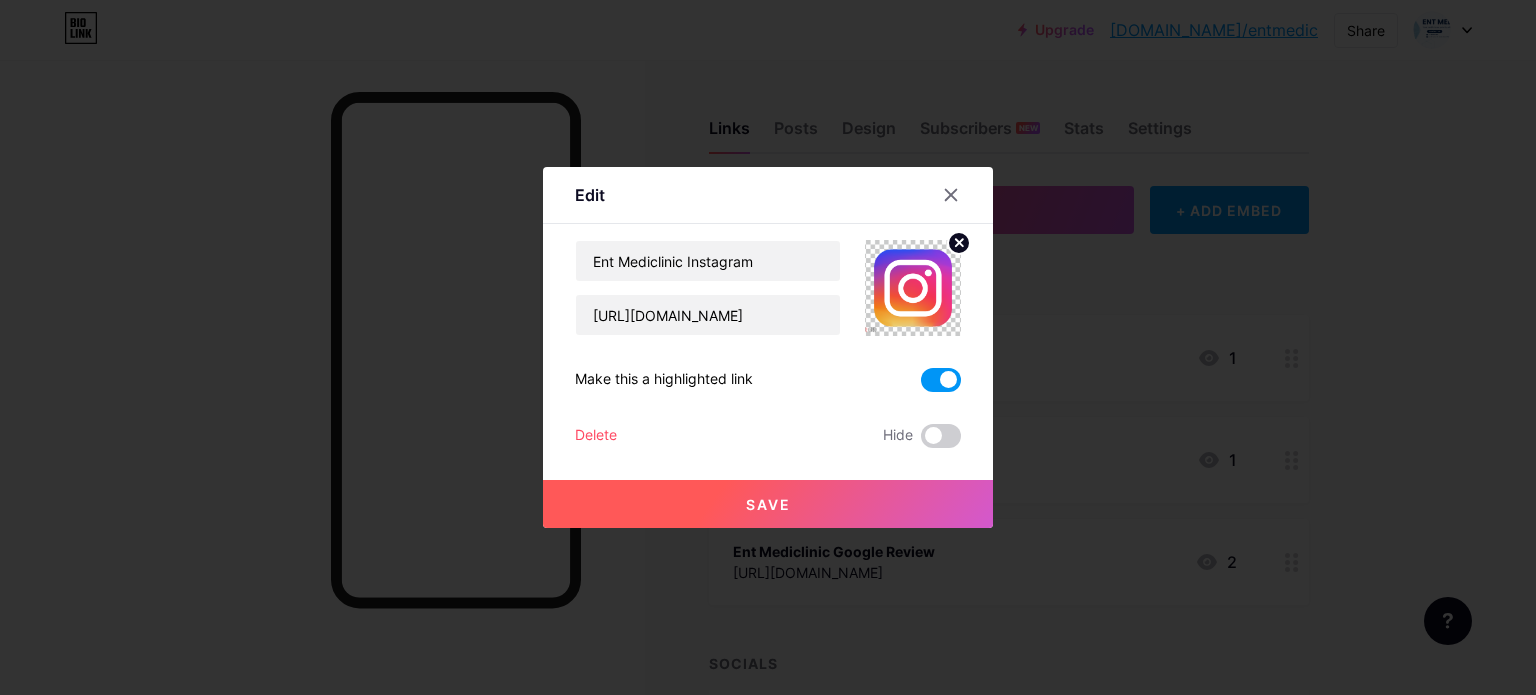 click at bounding box center [941, 380] 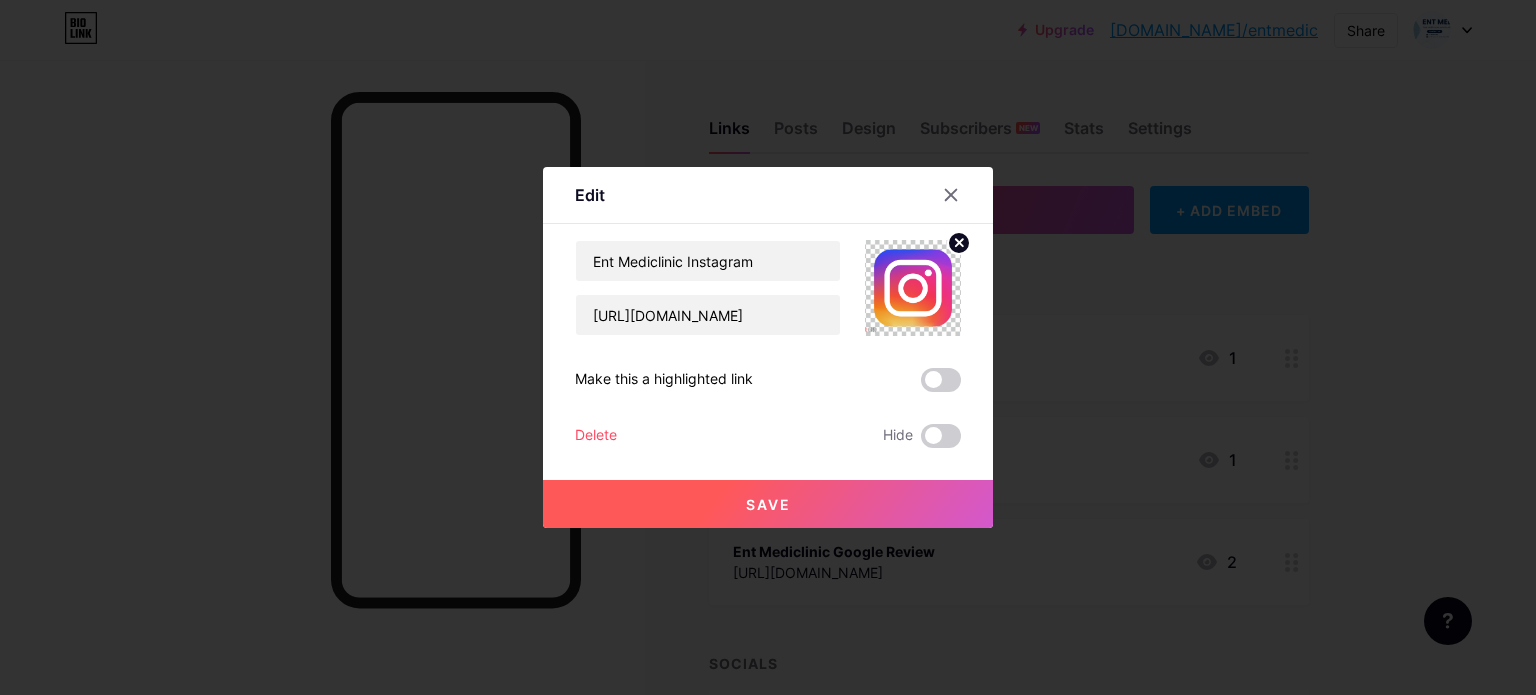click 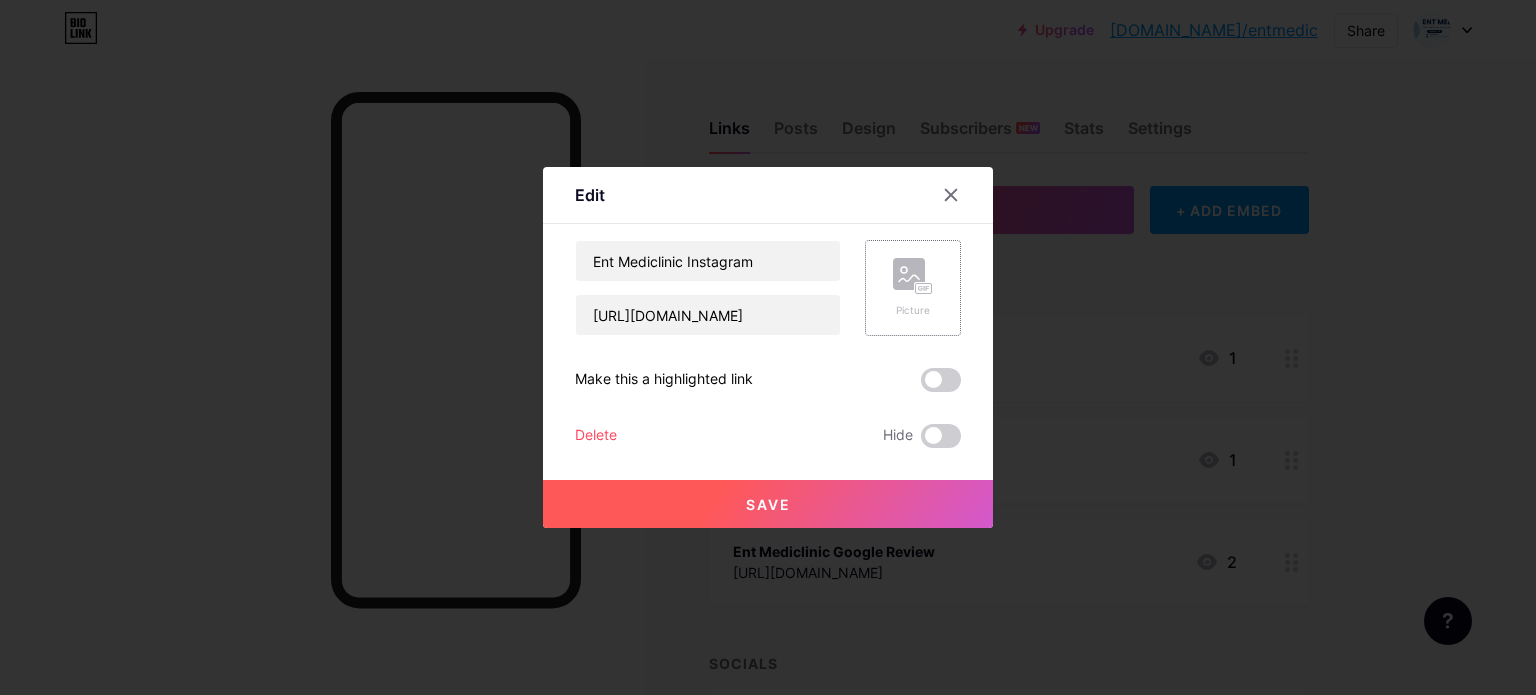 click on "Ent Mediclinic Instagram     [URL][DOMAIN_NAME]                     Picture
Make this a highlighted link
Delete
Hide         Save" at bounding box center (768, 344) 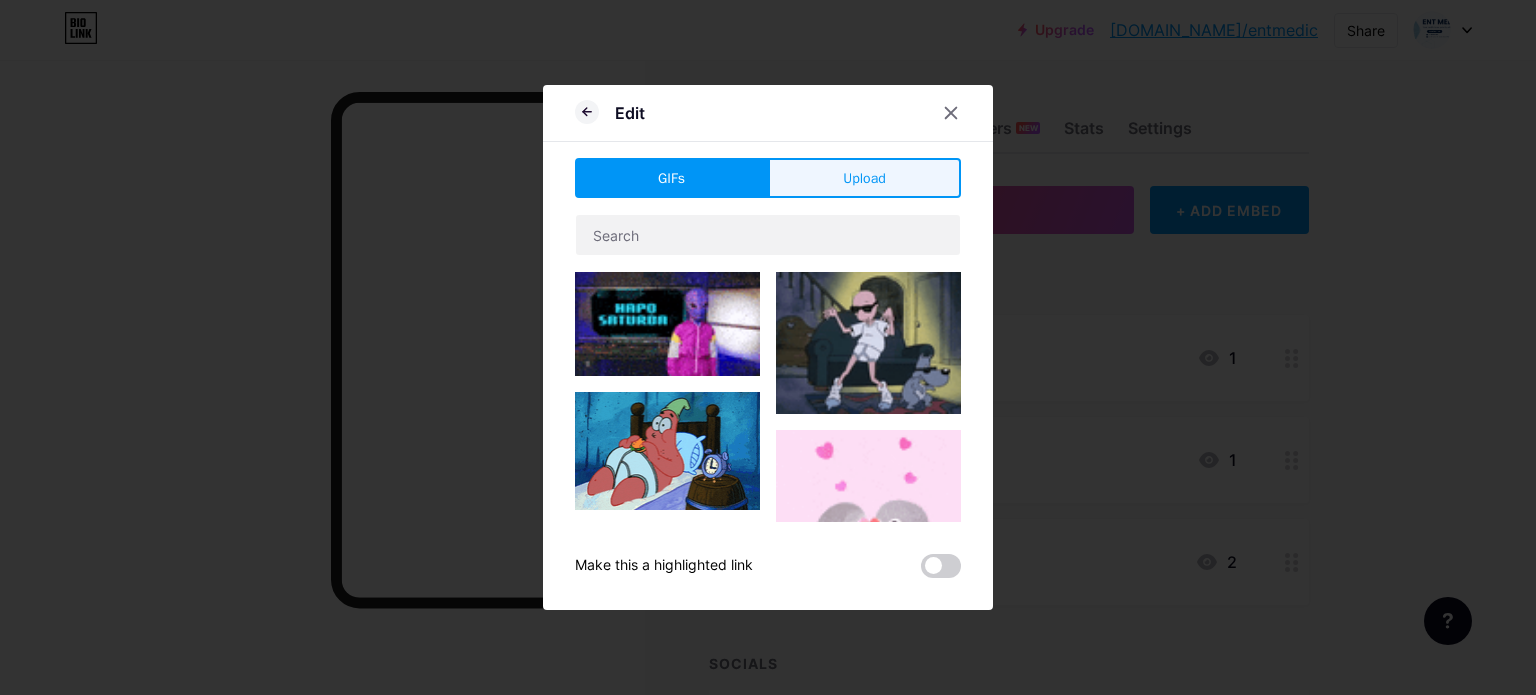 click on "Upload" at bounding box center [864, 178] 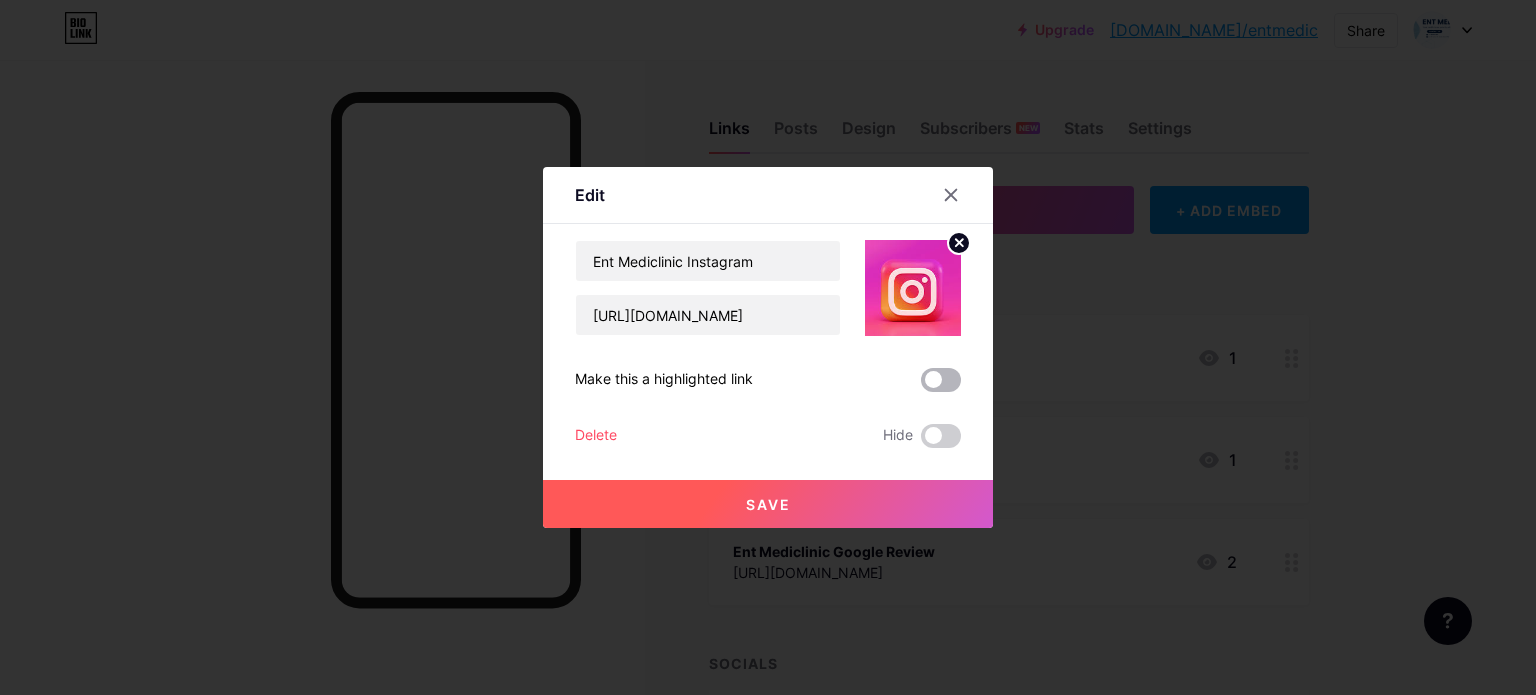 click at bounding box center [941, 380] 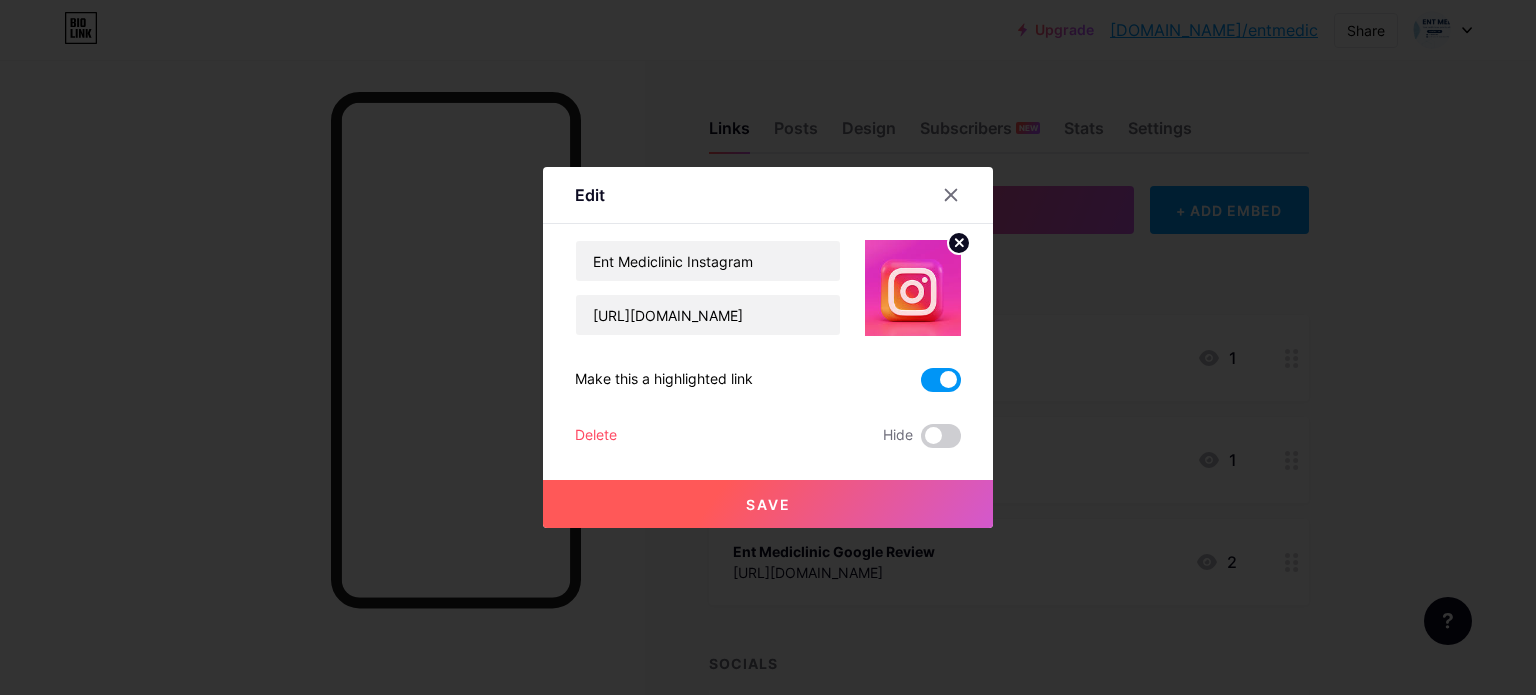 click at bounding box center [941, 380] 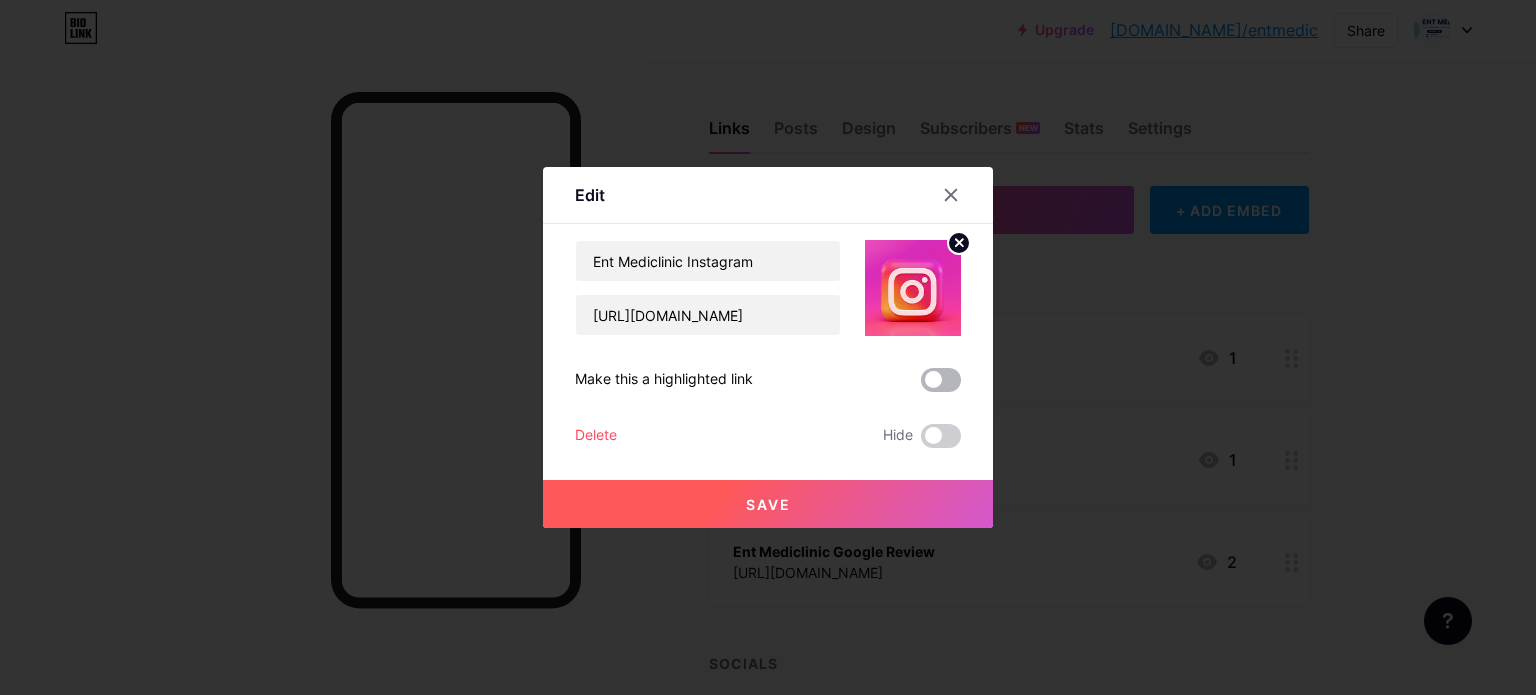 click at bounding box center (941, 380) 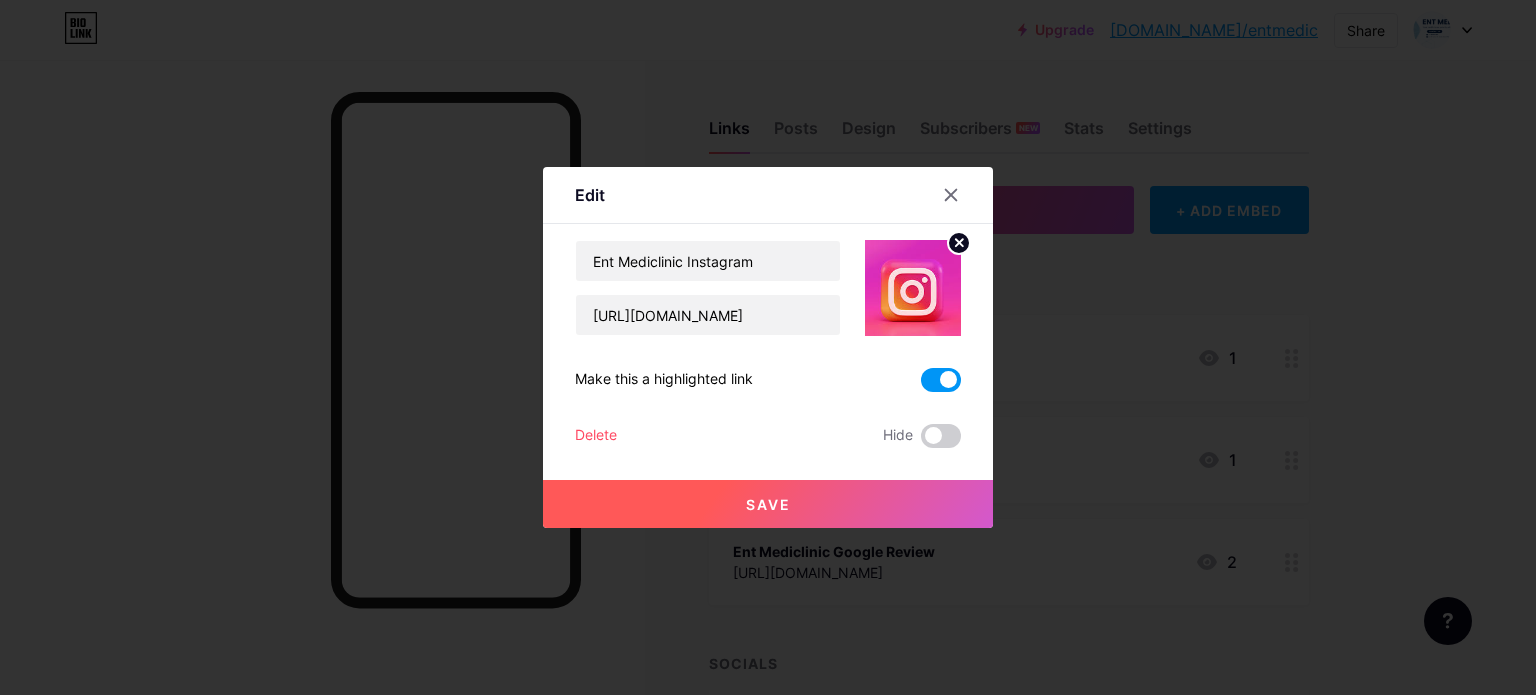 click on "Save" at bounding box center (768, 504) 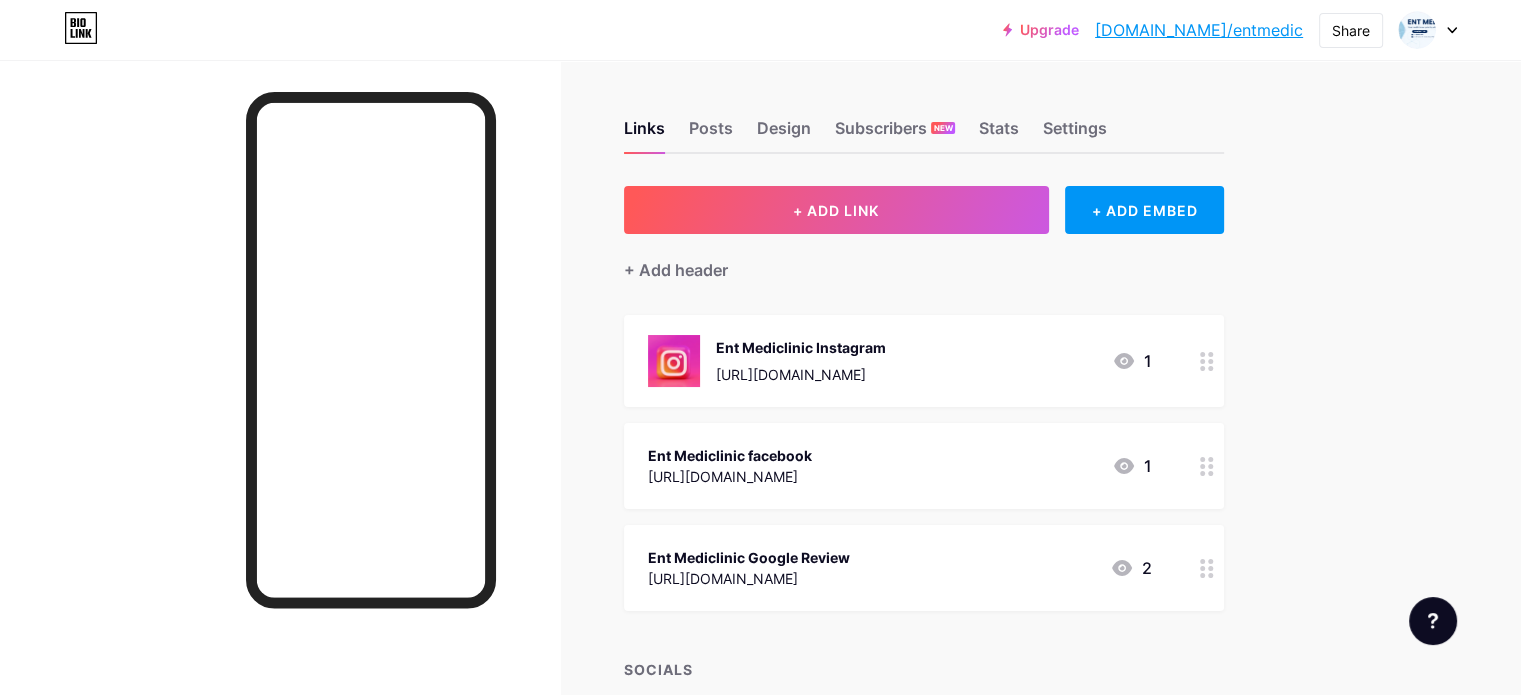 click on "Ent Mediclinic facebook" at bounding box center [730, 455] 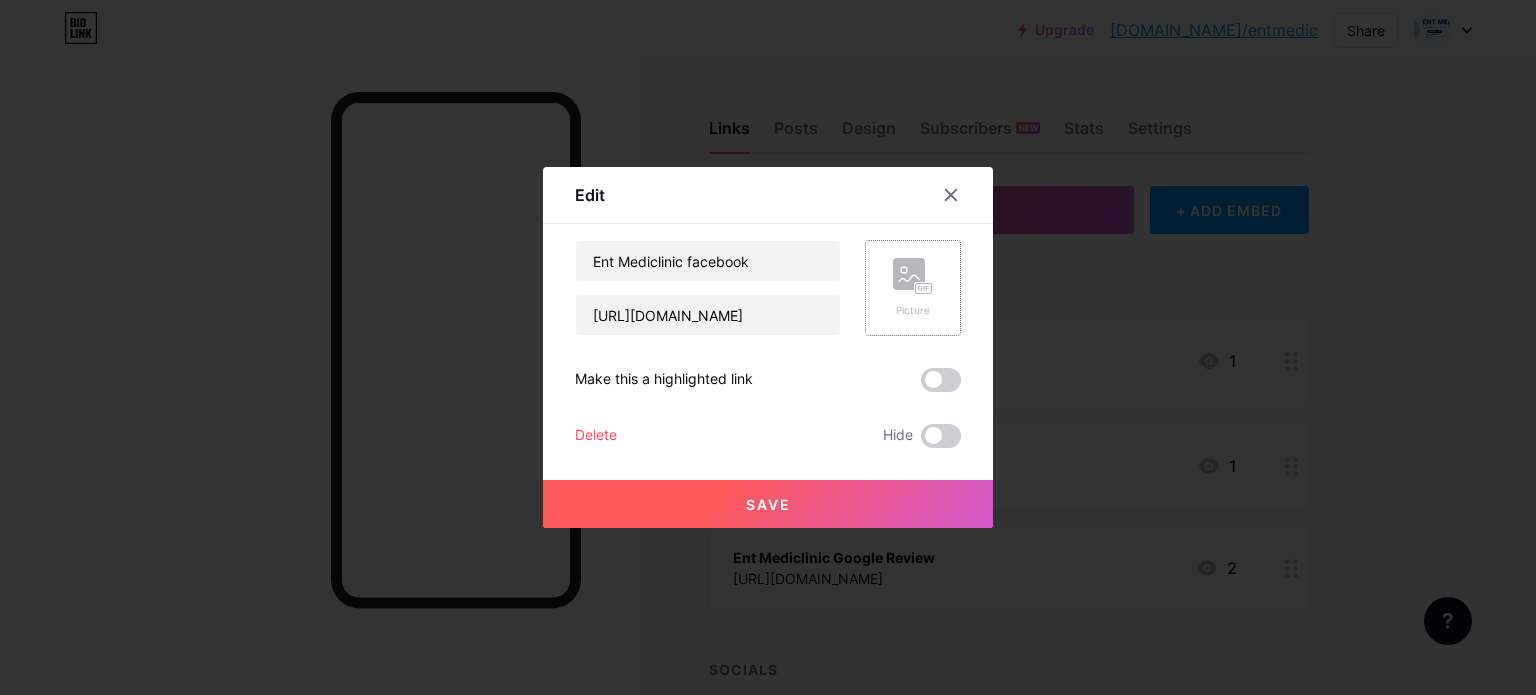 click 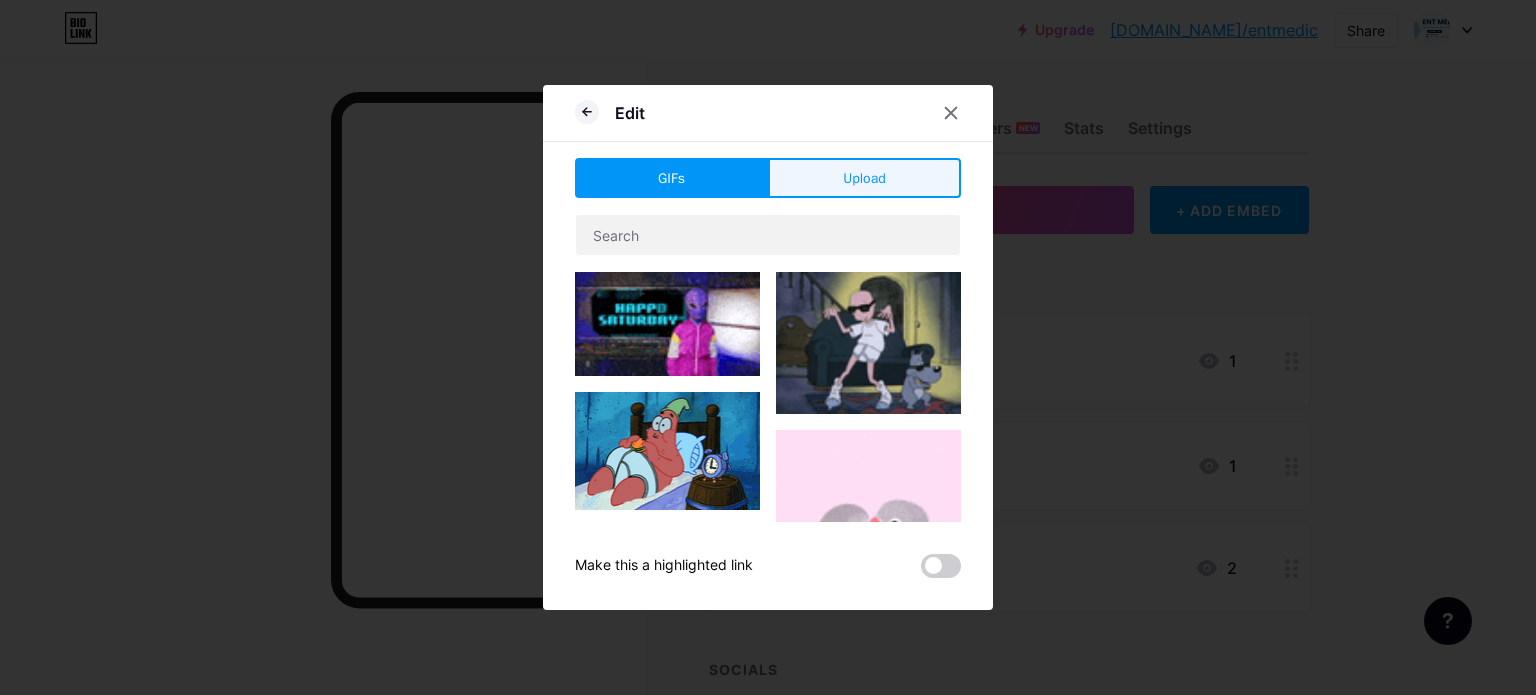 click on "Upload" at bounding box center (864, 178) 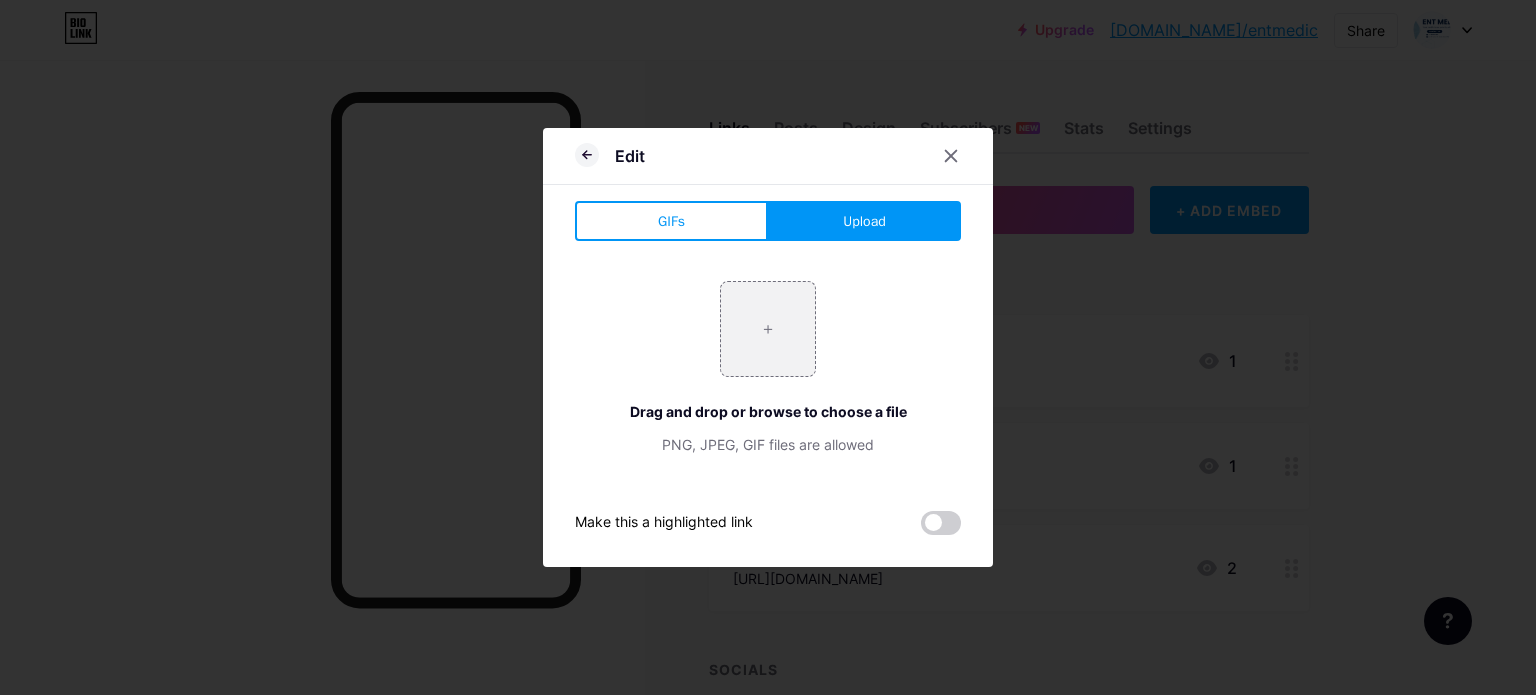 click on "Upload" at bounding box center (864, 221) 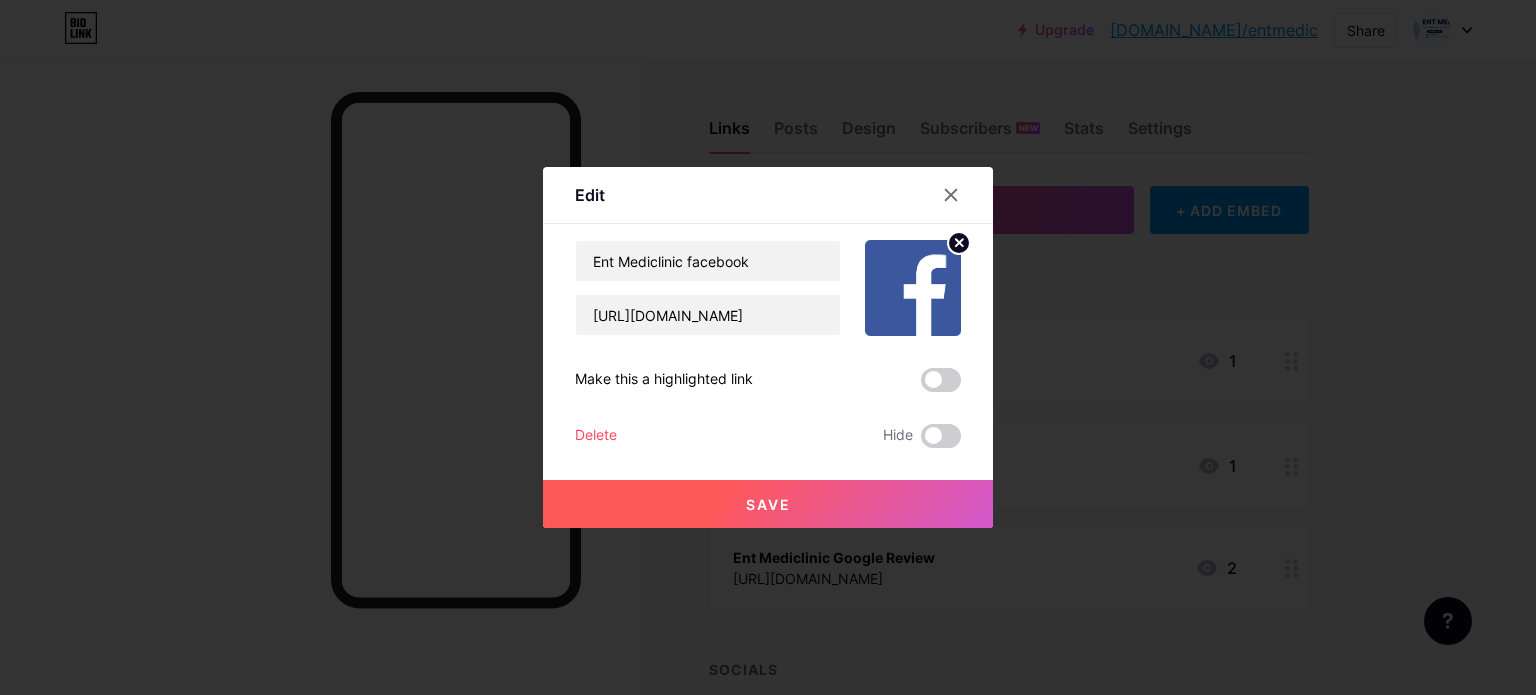 click on "Save" at bounding box center [768, 504] 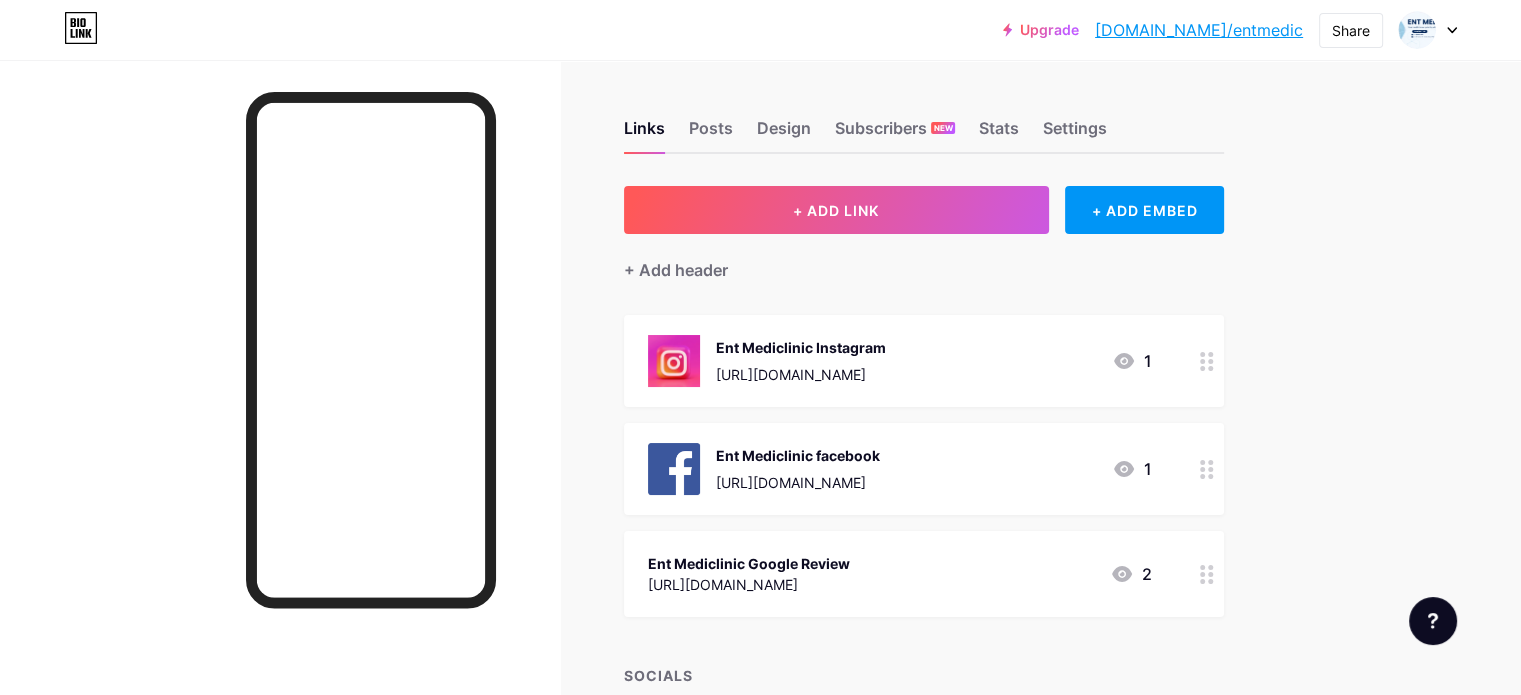 click on "Ent Mediclinic Google Review" at bounding box center (749, 563) 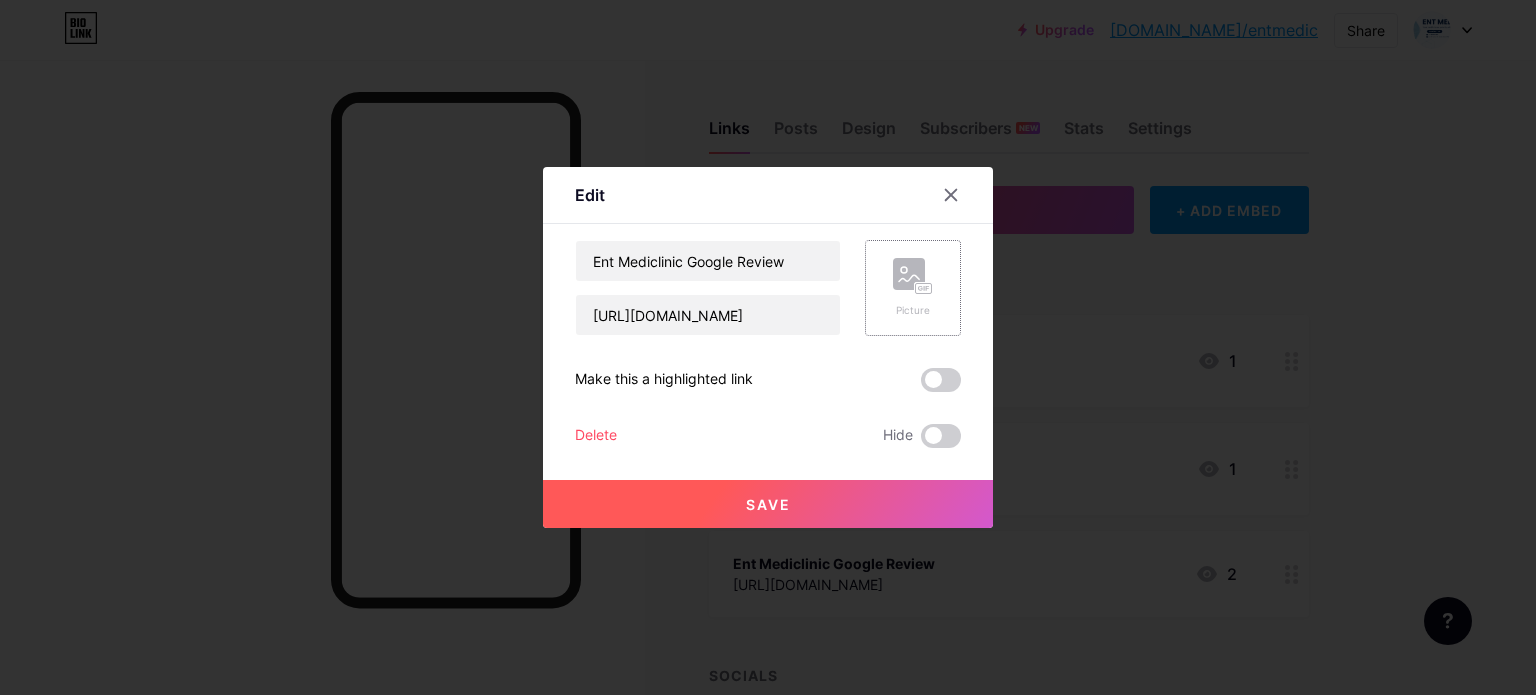 click on "Picture" at bounding box center (913, 288) 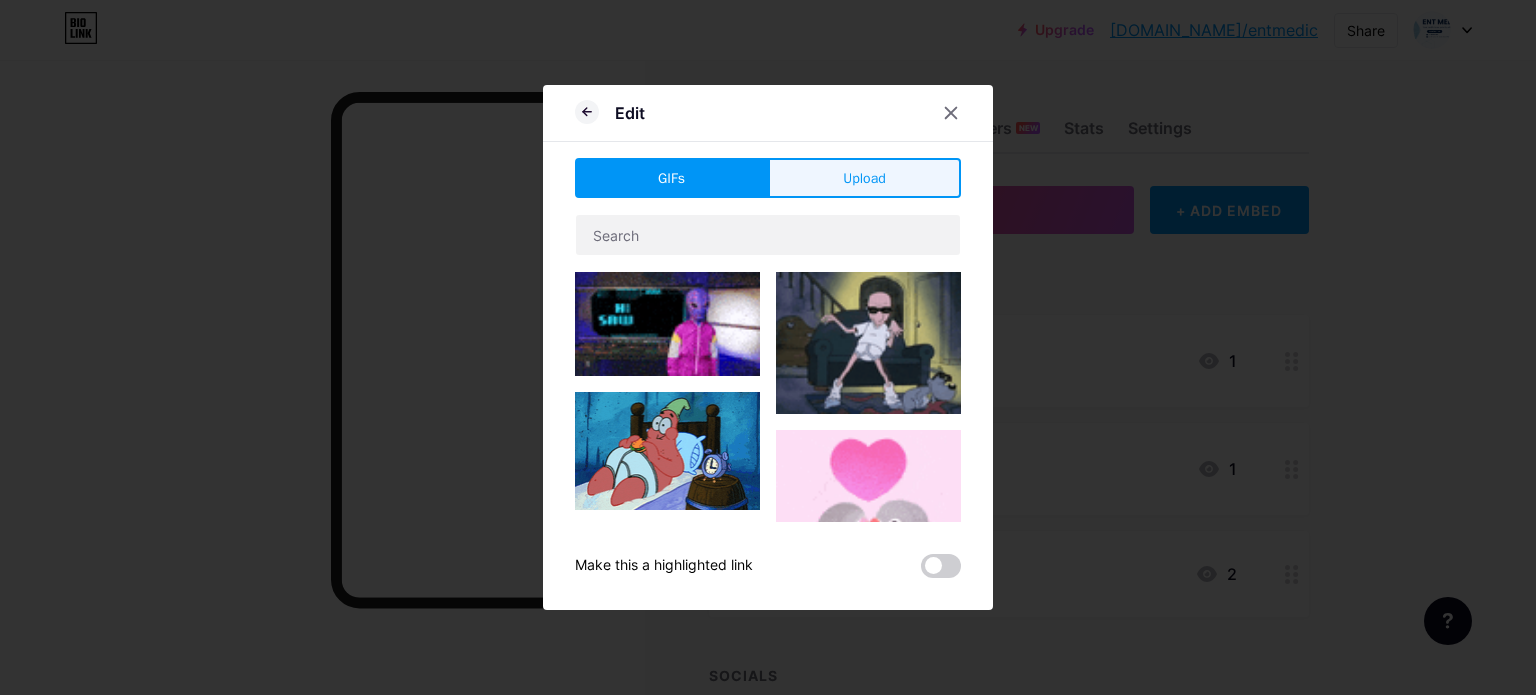 click on "Upload" at bounding box center (864, 178) 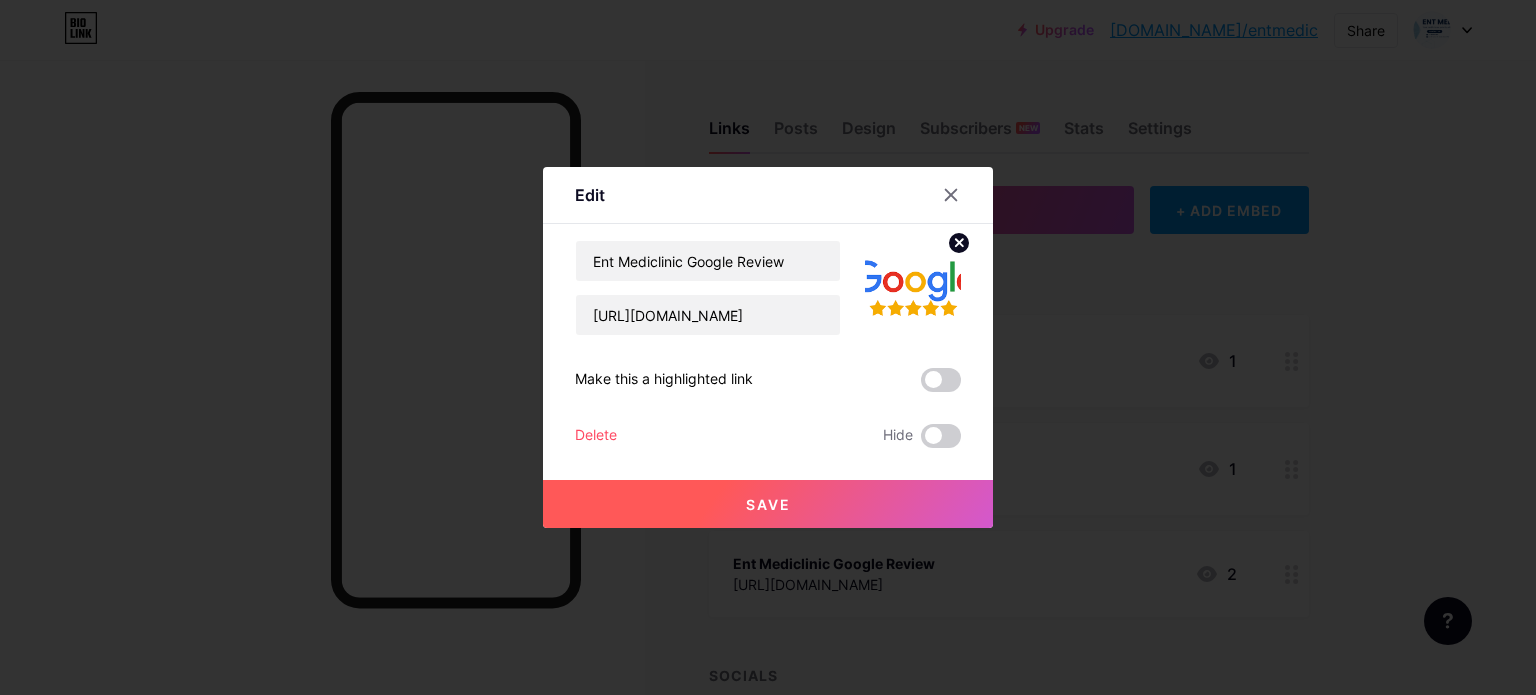 click 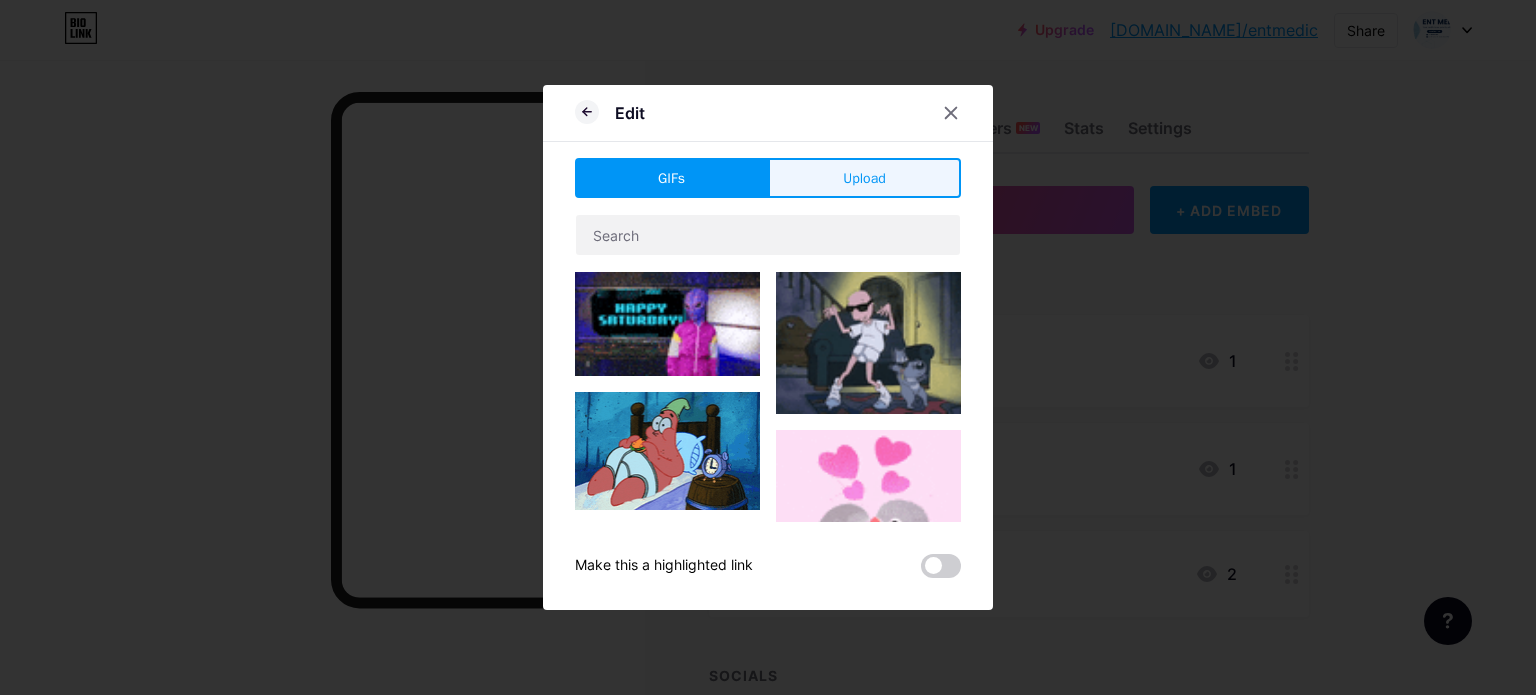 click on "Upload" at bounding box center [864, 178] 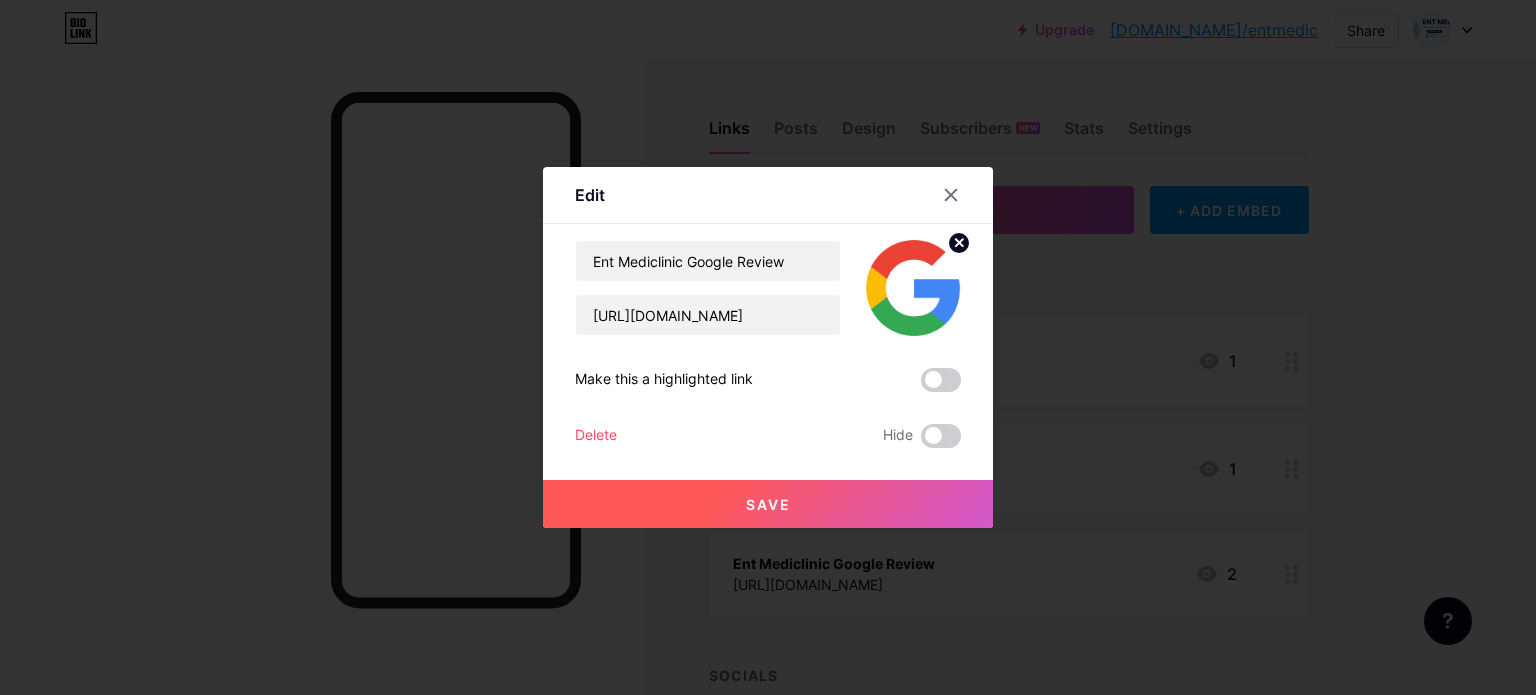 click on "Save" at bounding box center [768, 504] 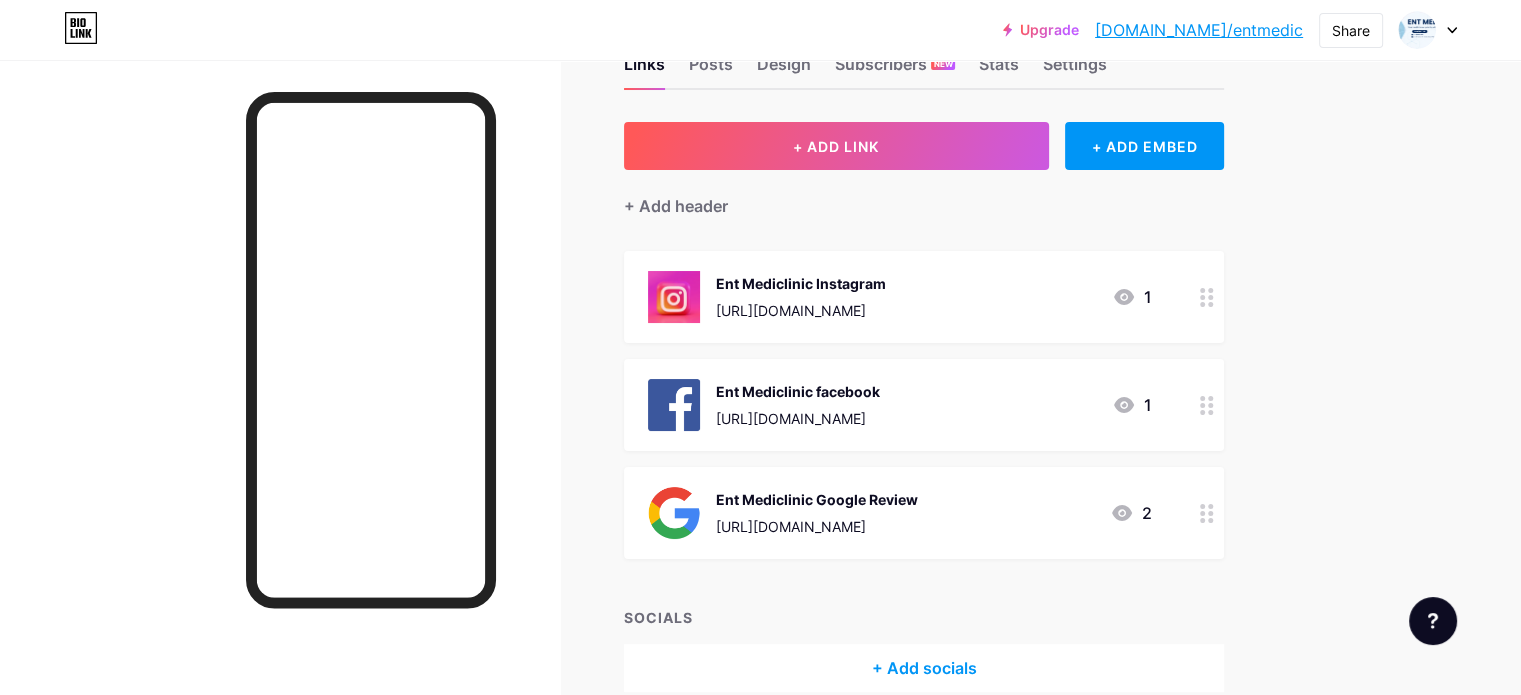 scroll, scrollTop: 0, scrollLeft: 0, axis: both 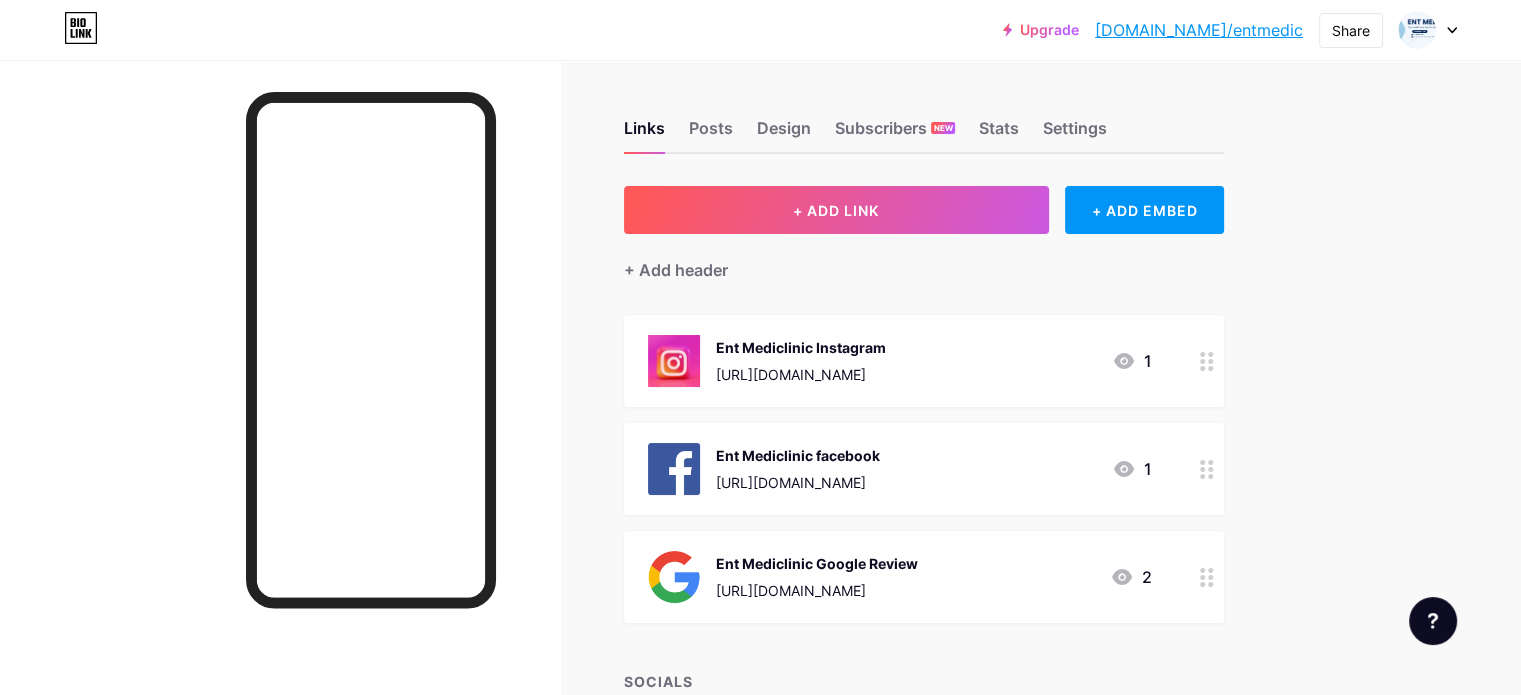 click at bounding box center (1428, 30) 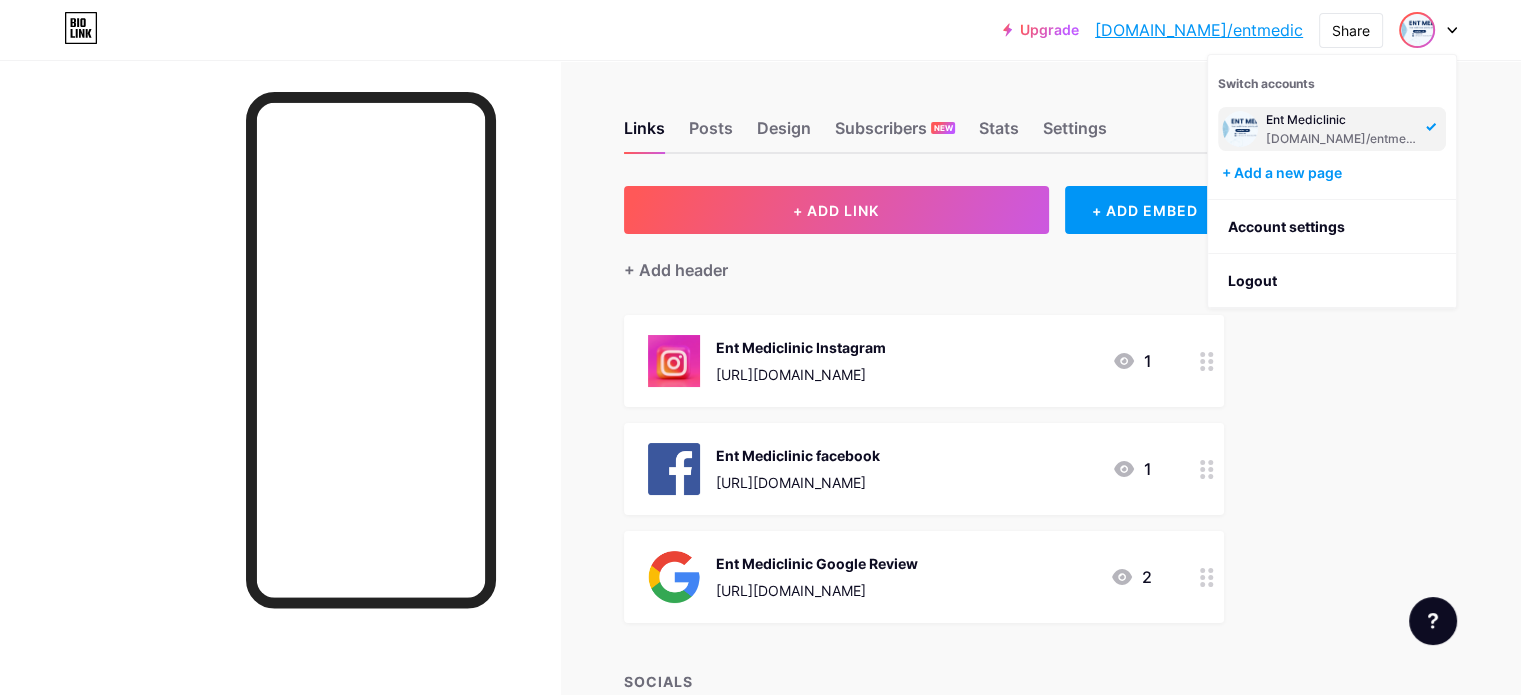 click on "Ent Mediclinic   [DOMAIN_NAME]/entmedic" at bounding box center [1343, 129] 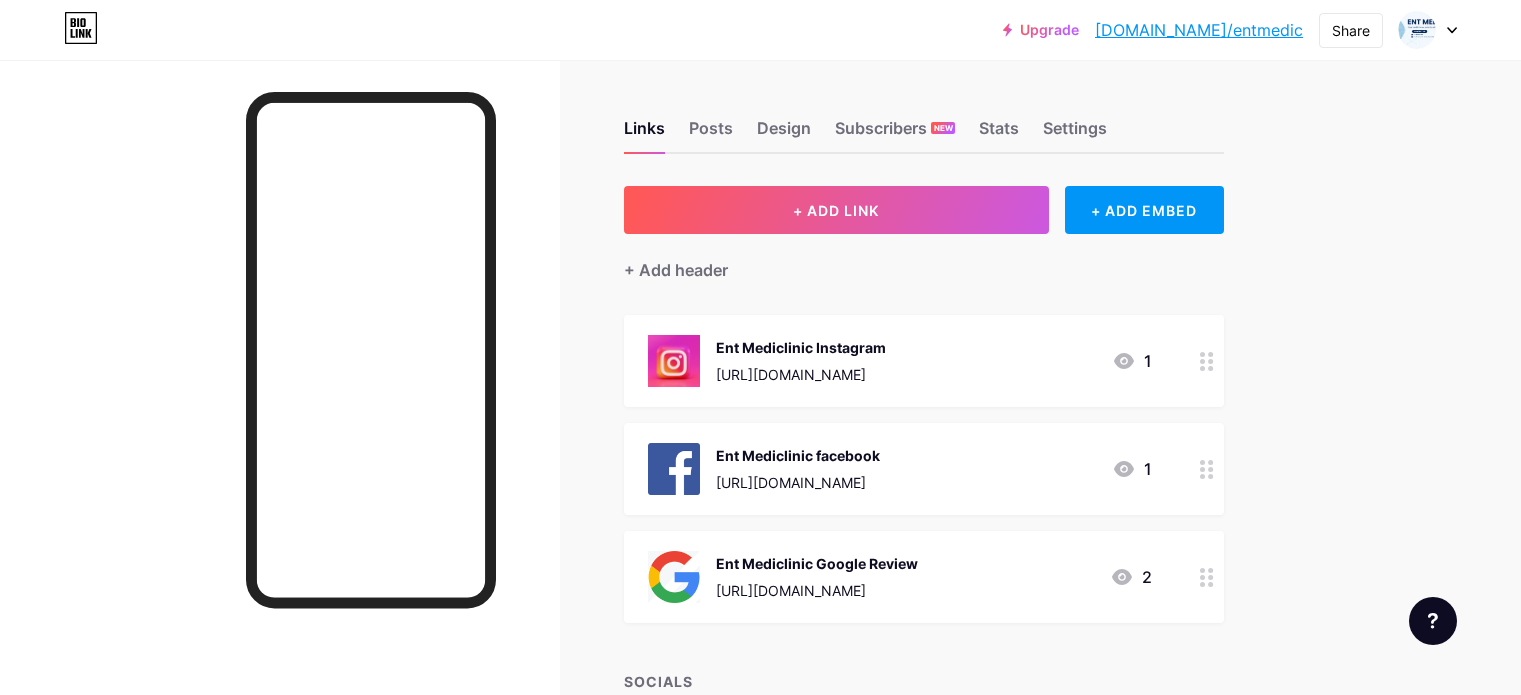 scroll, scrollTop: 0, scrollLeft: 0, axis: both 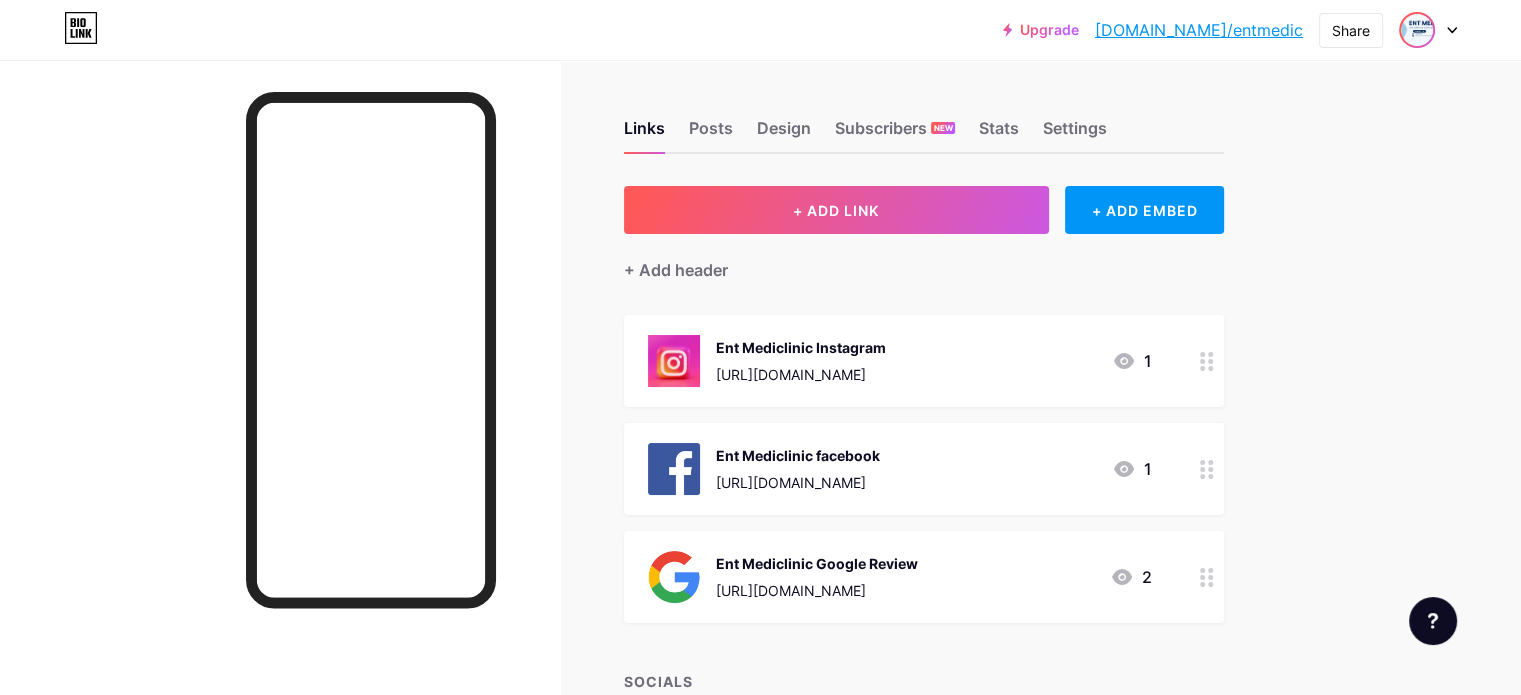 click at bounding box center (1417, 30) 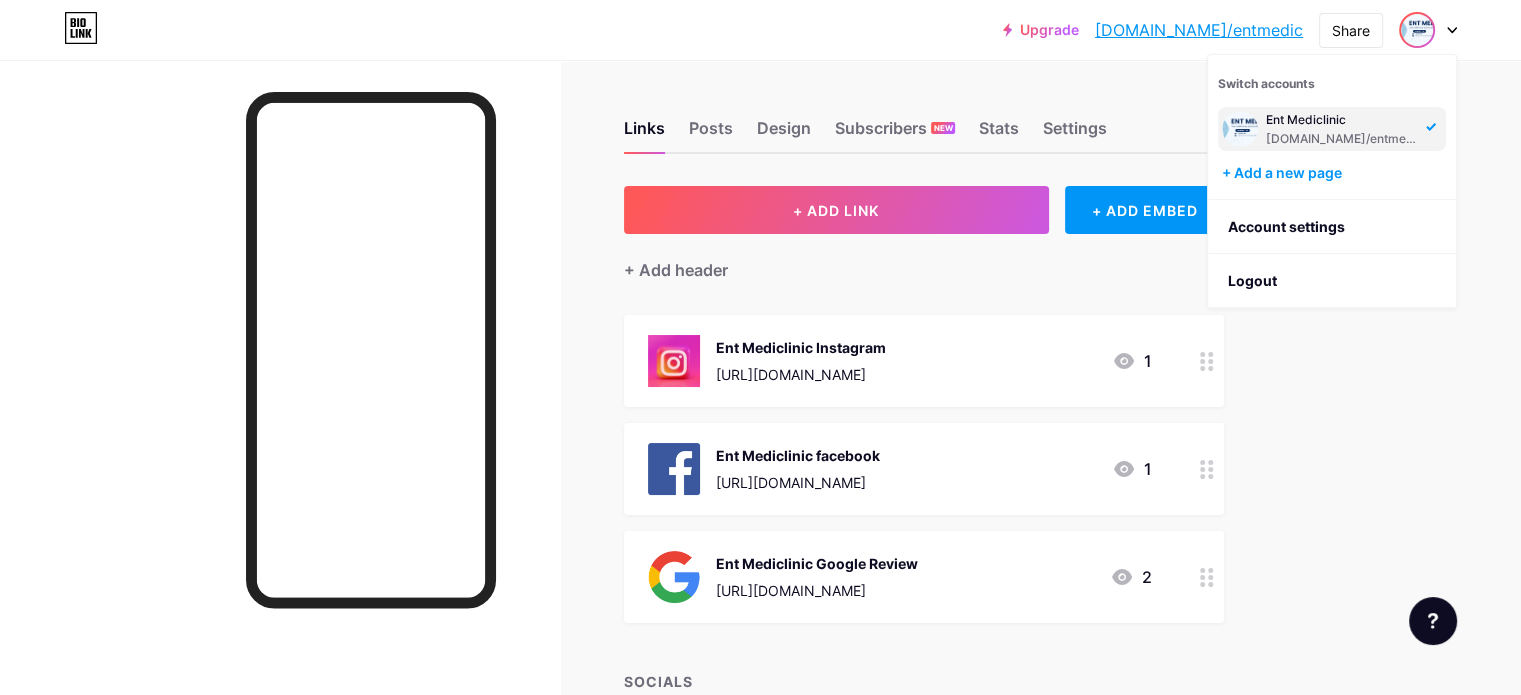click 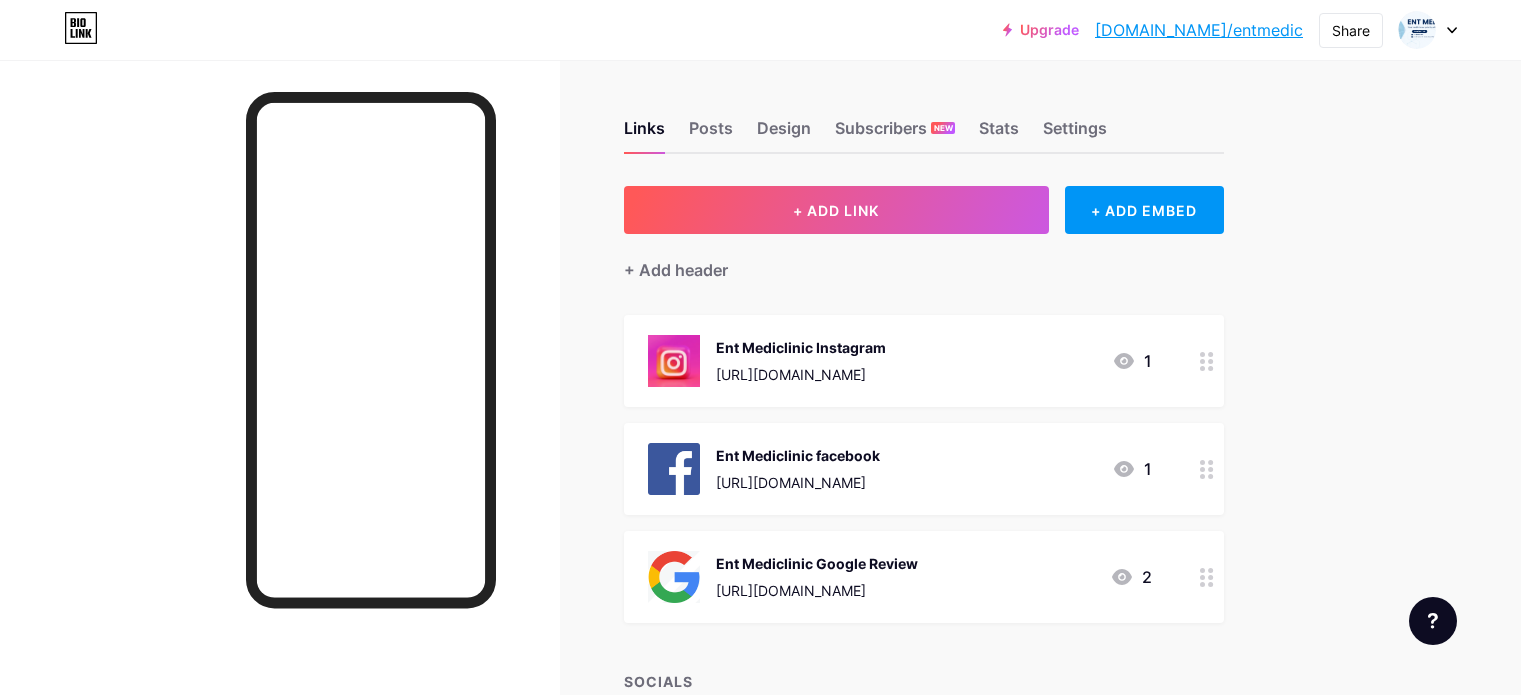 scroll, scrollTop: 0, scrollLeft: 0, axis: both 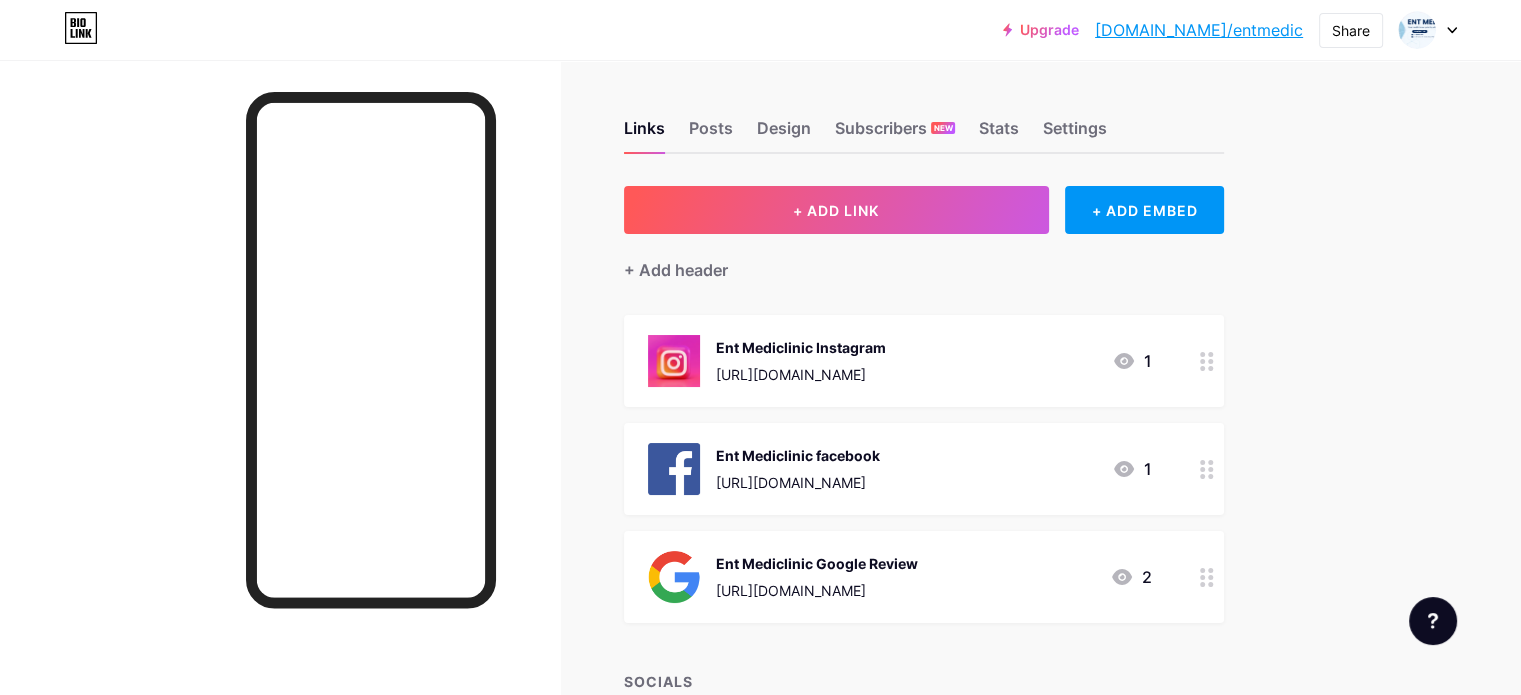 click at bounding box center (1428, 30) 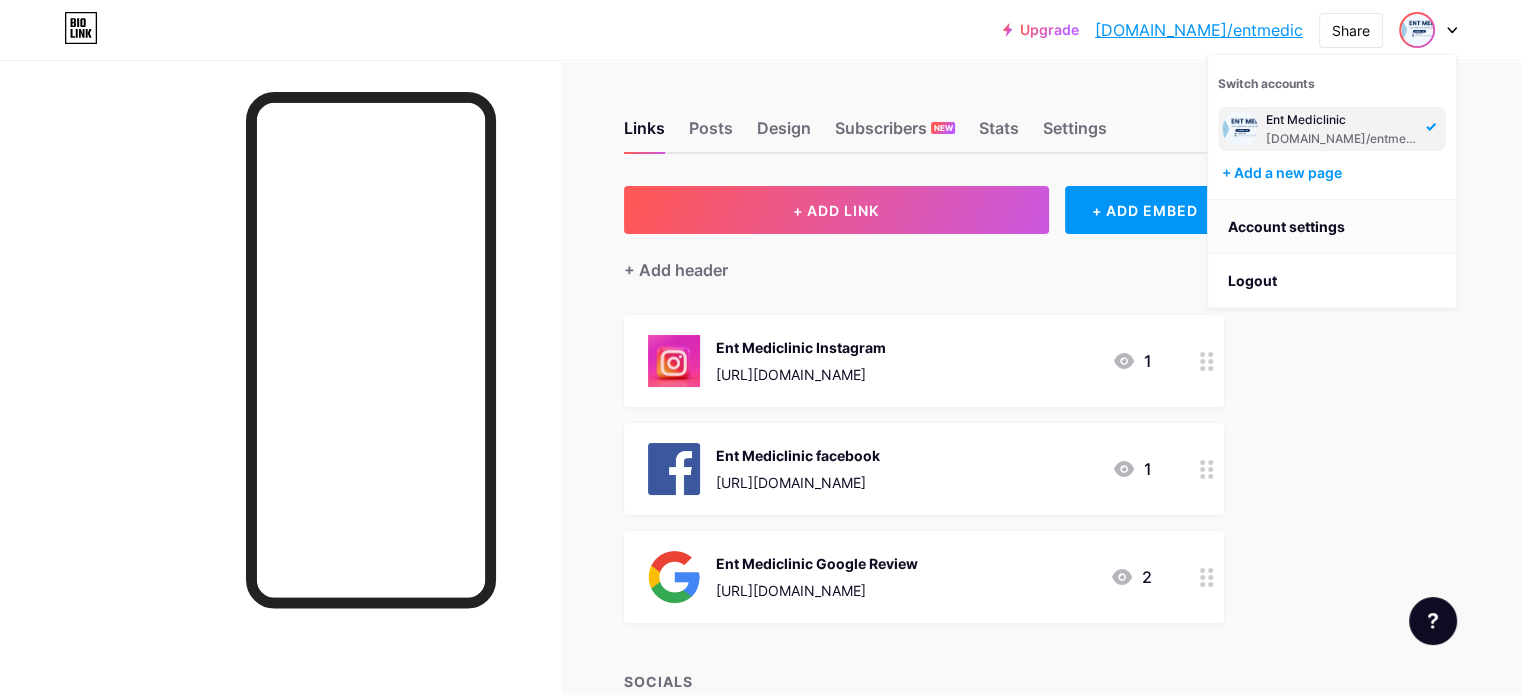 click on "Account settings" at bounding box center [1332, 227] 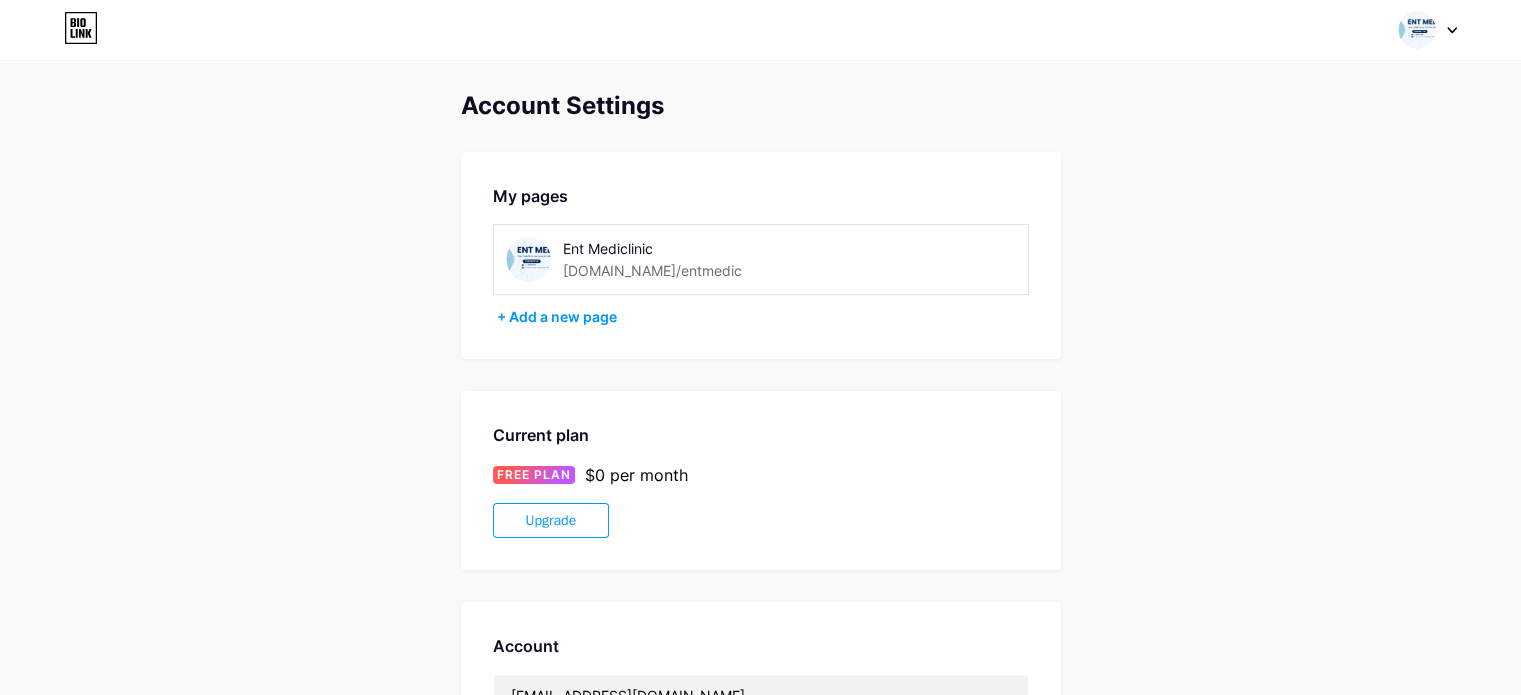 click at bounding box center (528, 259) 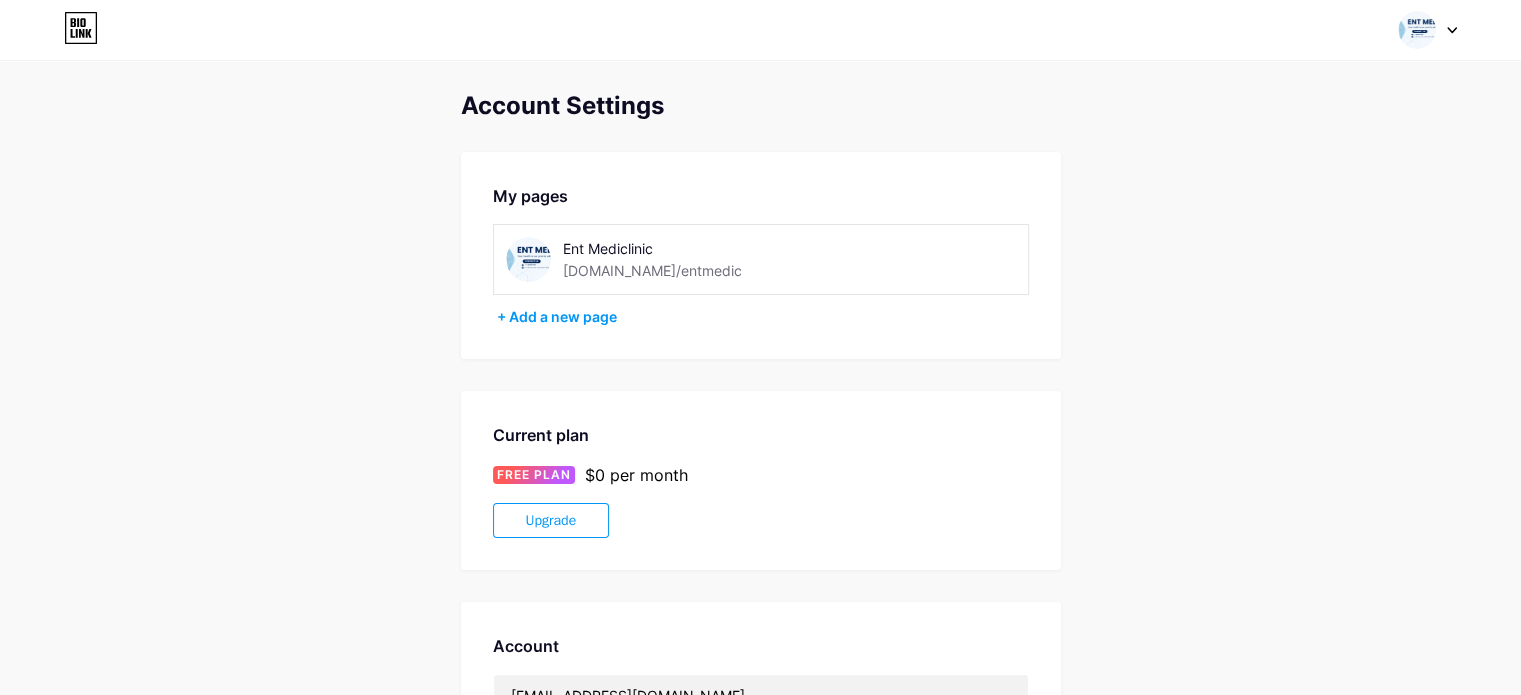 click at bounding box center [528, 259] 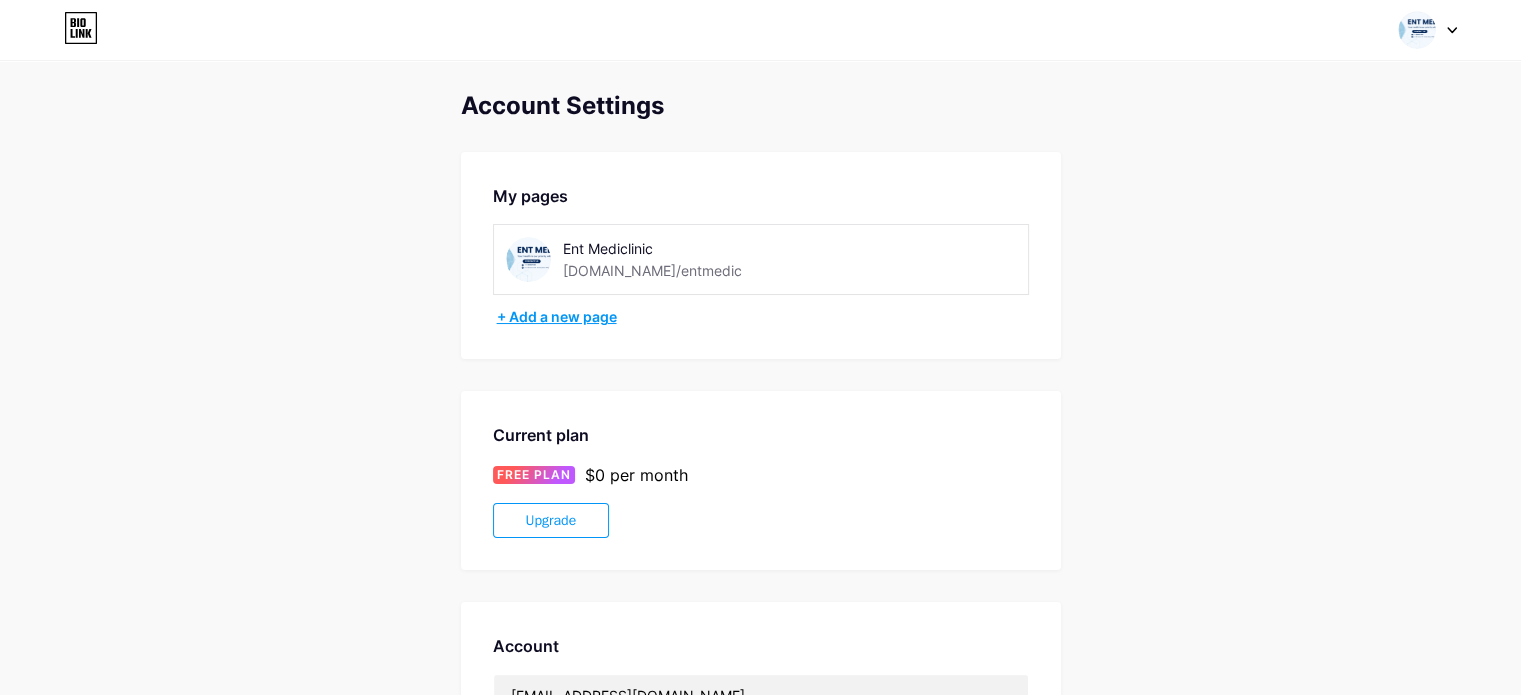 click on "+ Add a new page" at bounding box center (763, 317) 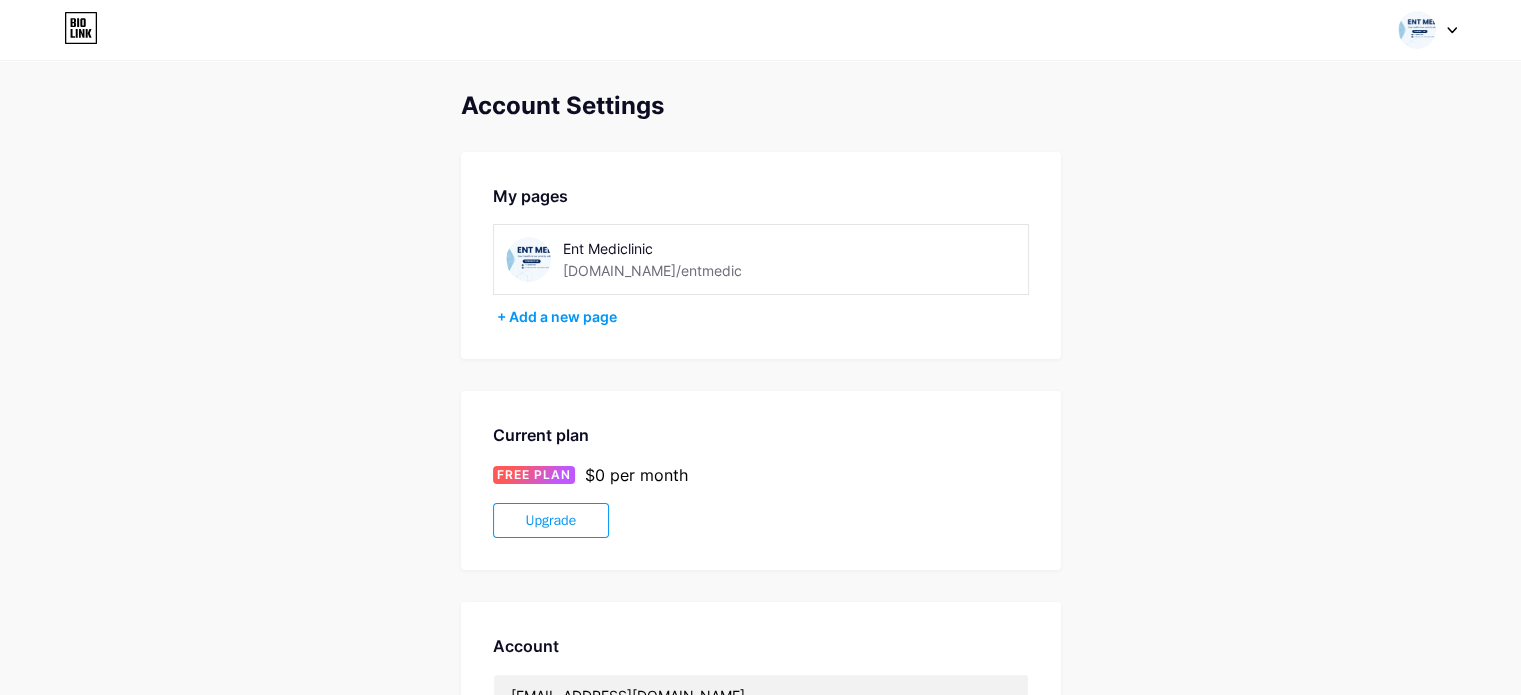 click at bounding box center (528, 259) 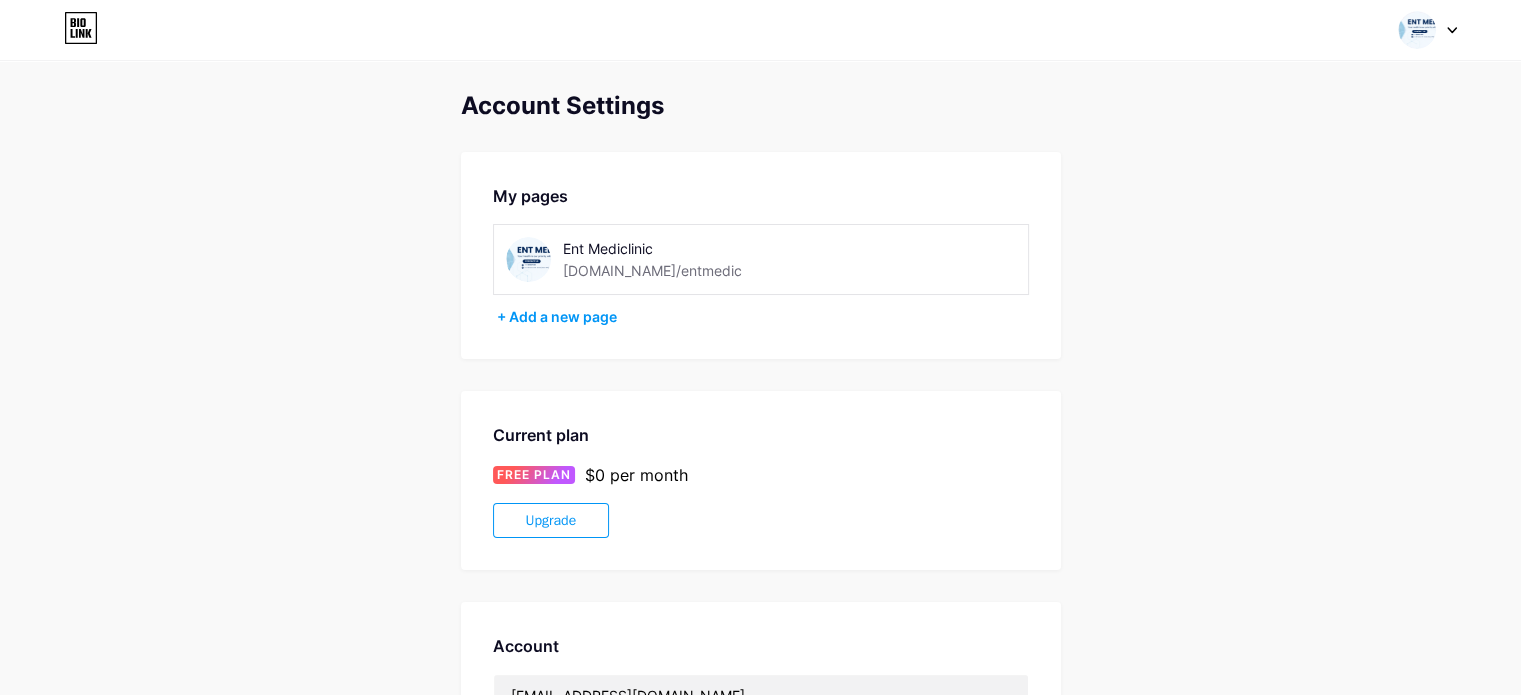 click 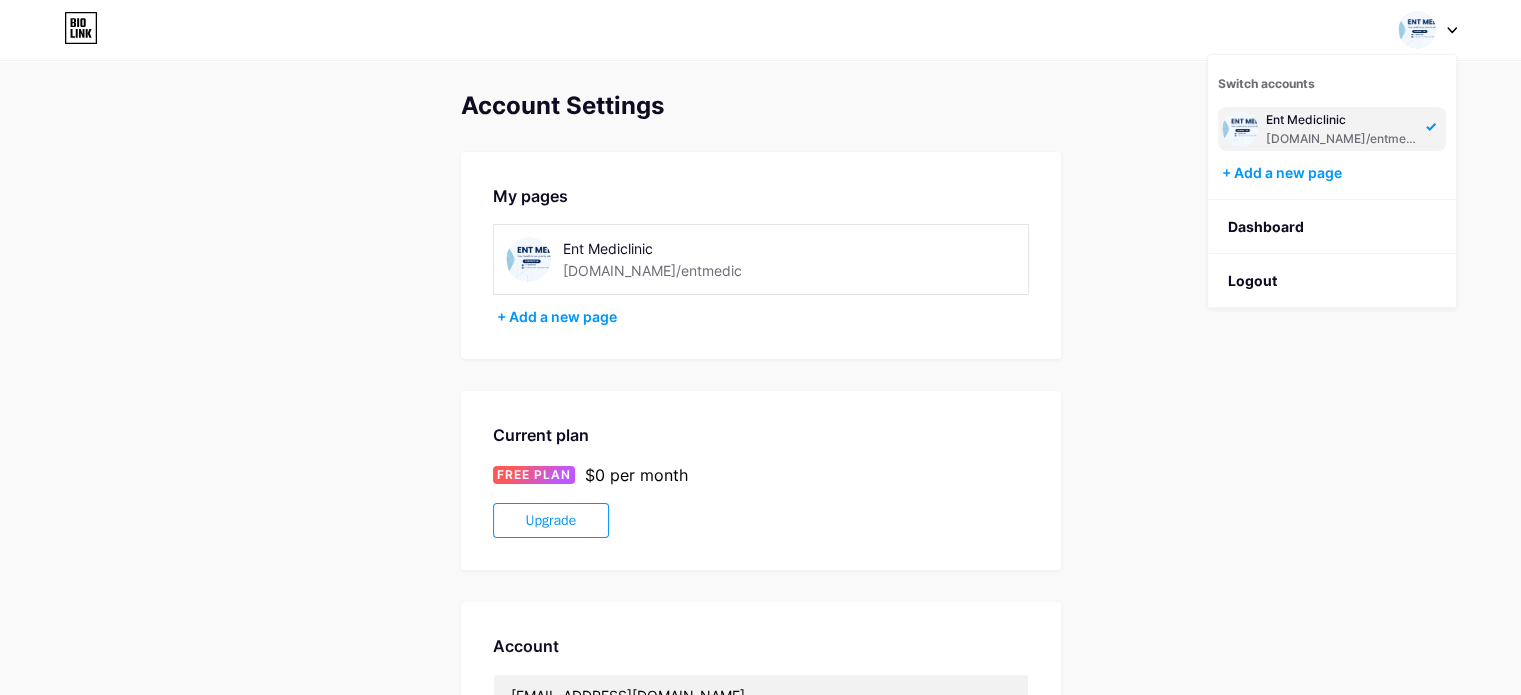 click on "Ent Mediclinic" at bounding box center (1343, 120) 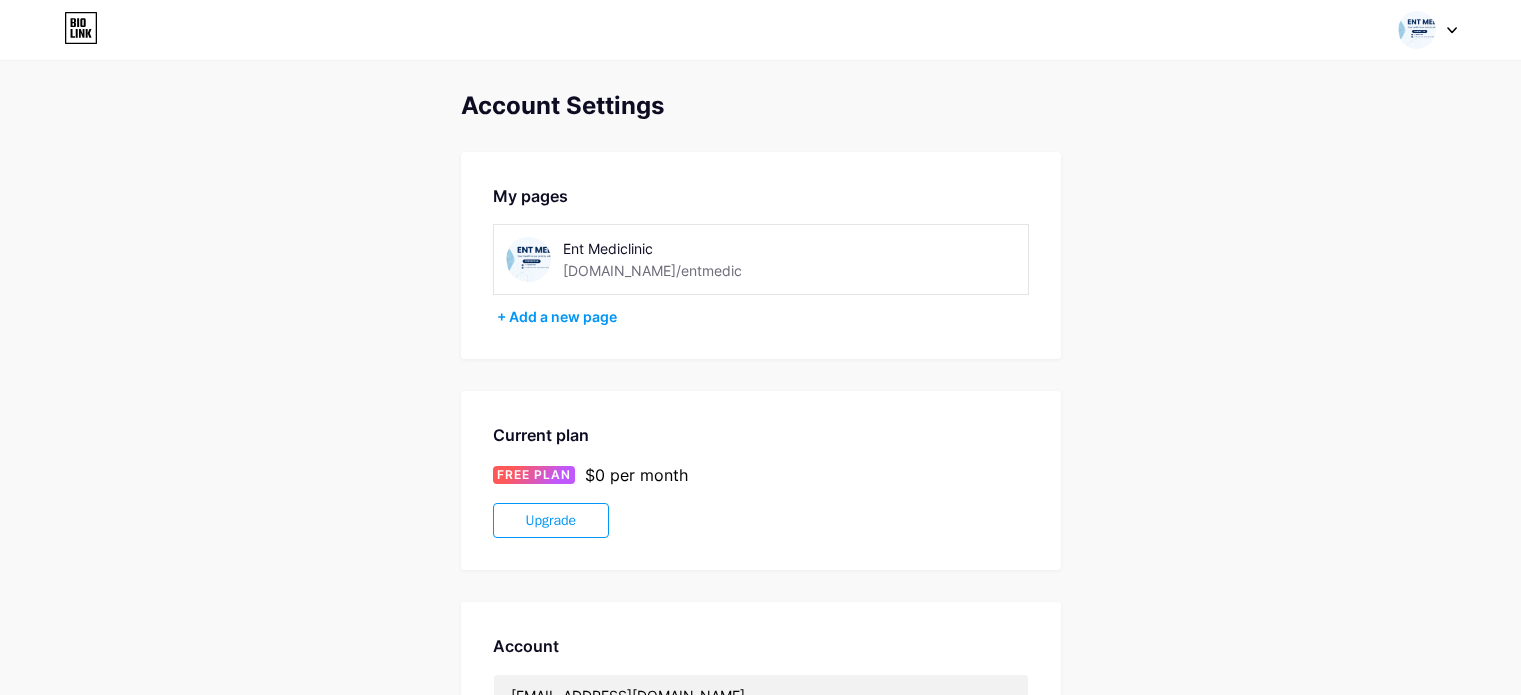 scroll, scrollTop: 0, scrollLeft: 0, axis: both 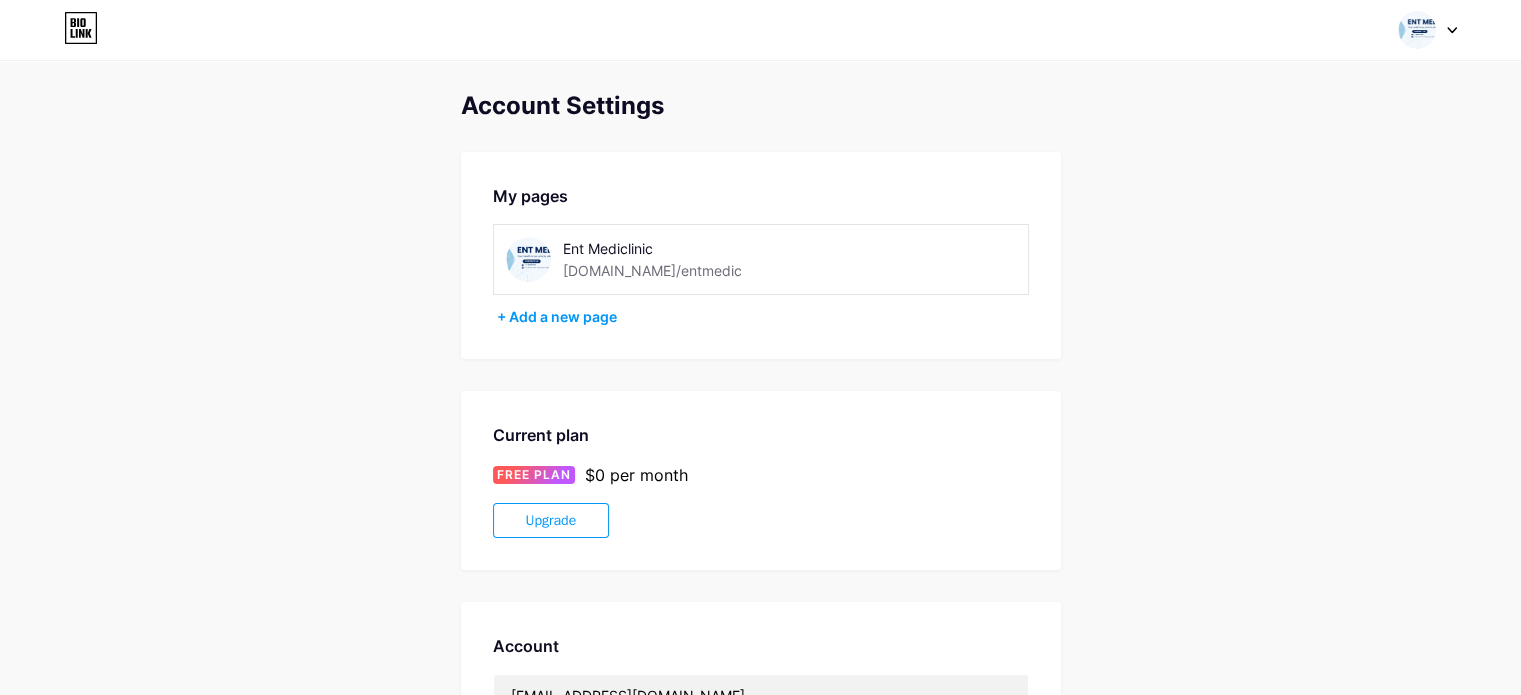 click at bounding box center [528, 259] 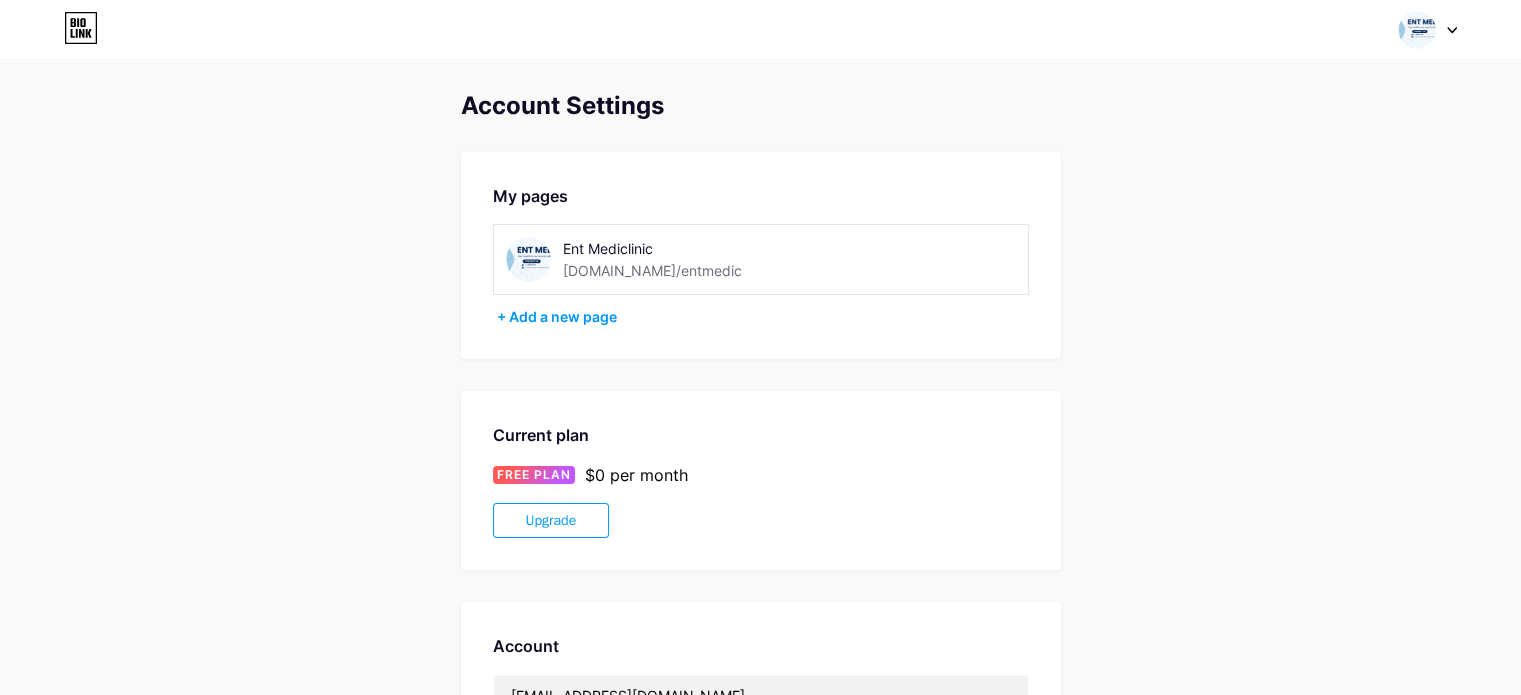 click at bounding box center (528, 259) 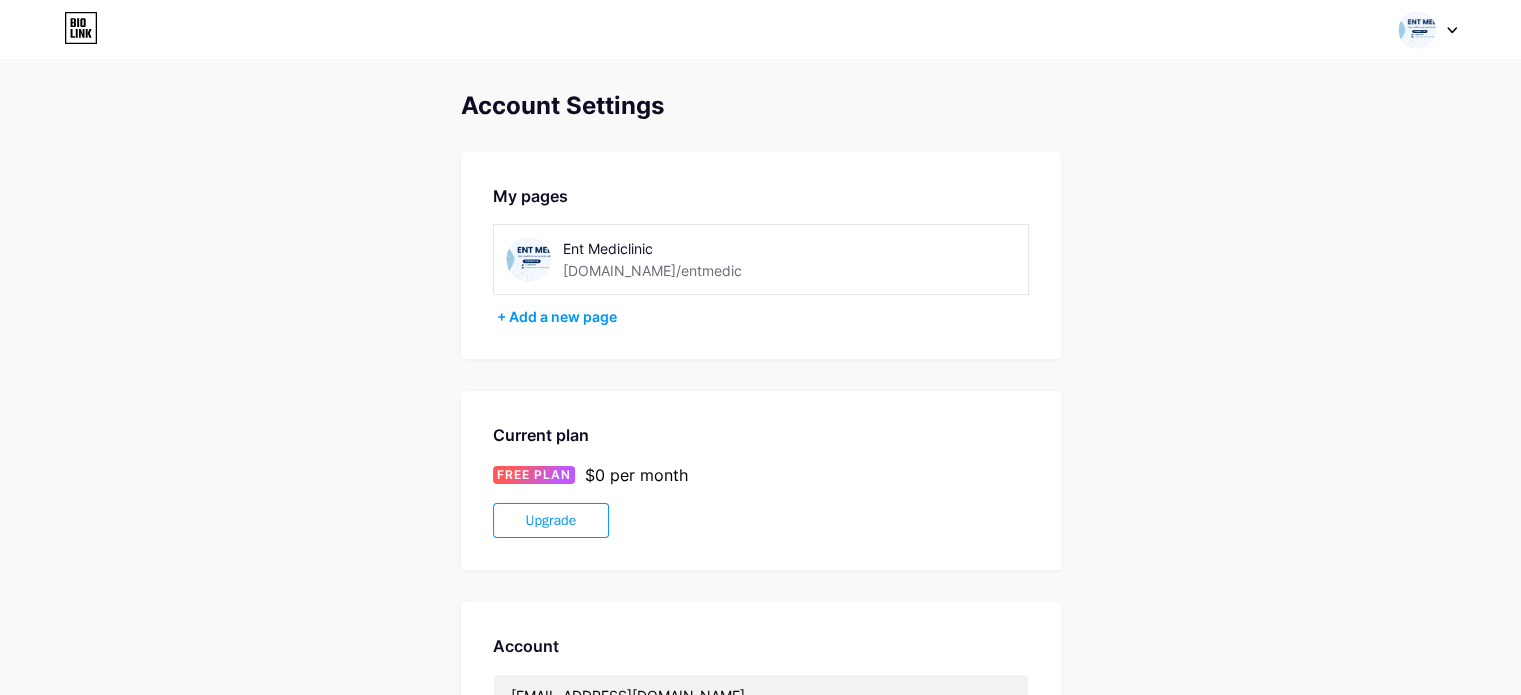 click at bounding box center [528, 259] 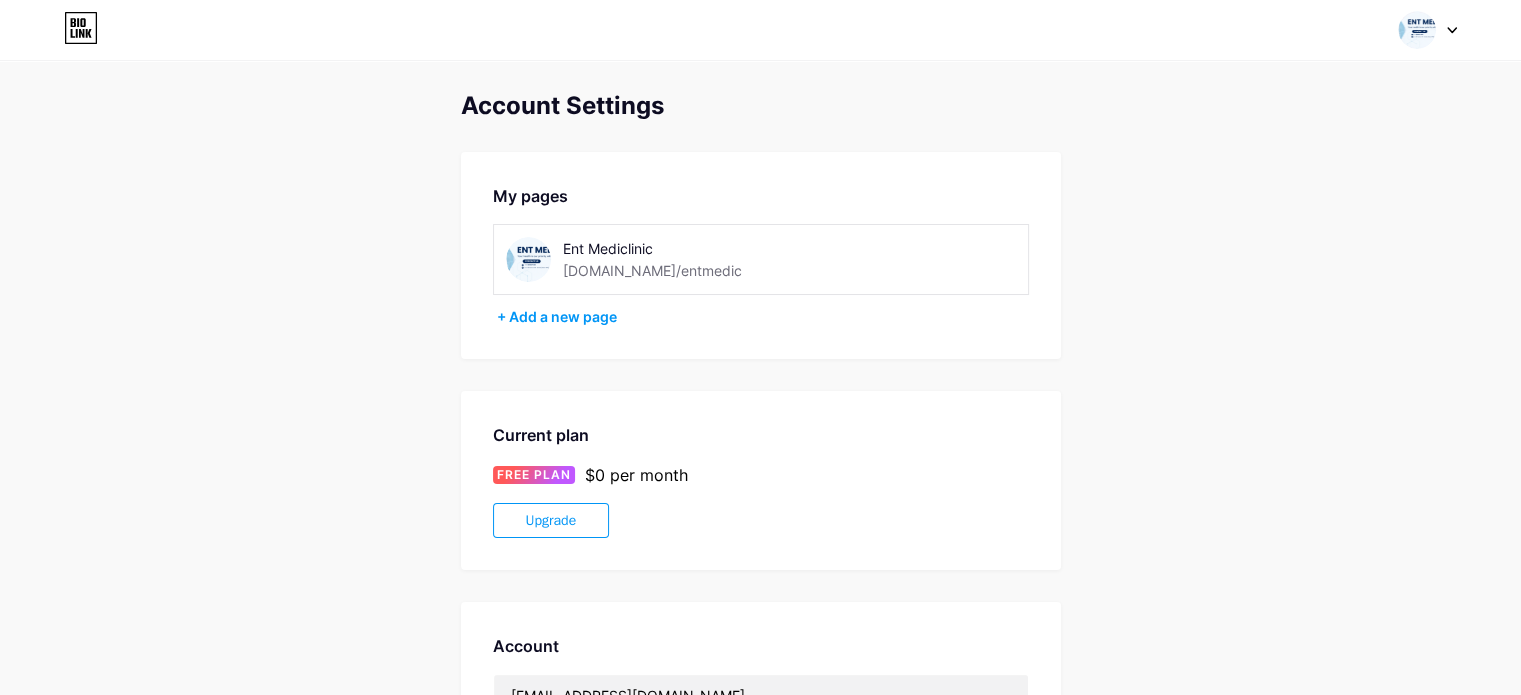 drag, startPoint x: 538, startPoint y: 262, endPoint x: 1204, endPoint y: 477, distance: 699.84357 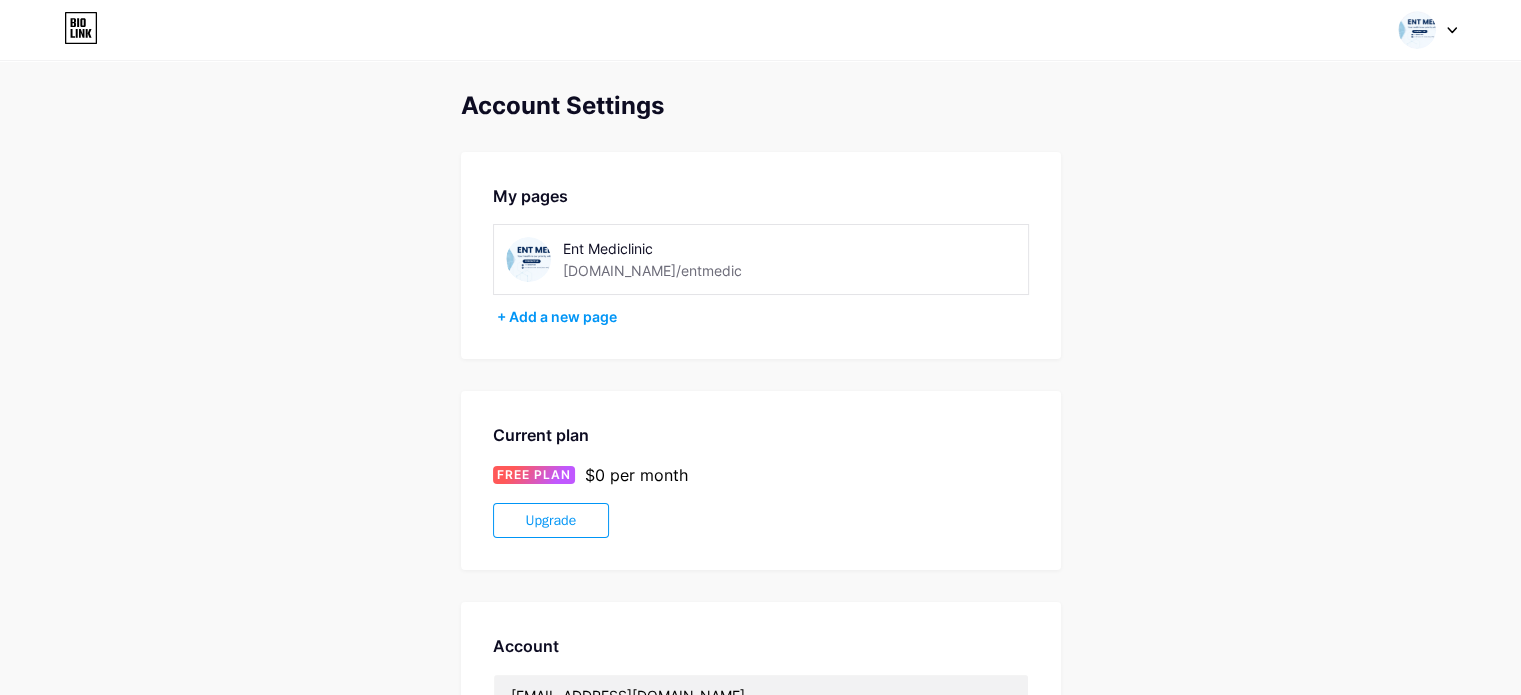 click on "Account Settings   My pages     Ent Mediclinic   bio.link/entmedic      + Add a new page            Current plan   FREE PLAN
$0 per month
Upgrade
Account   mediclinicent@gmail.com
Set Password
Danger Zone   Deleting your account permanently deletes your page and all your data.   Delete account" at bounding box center [760, 563] 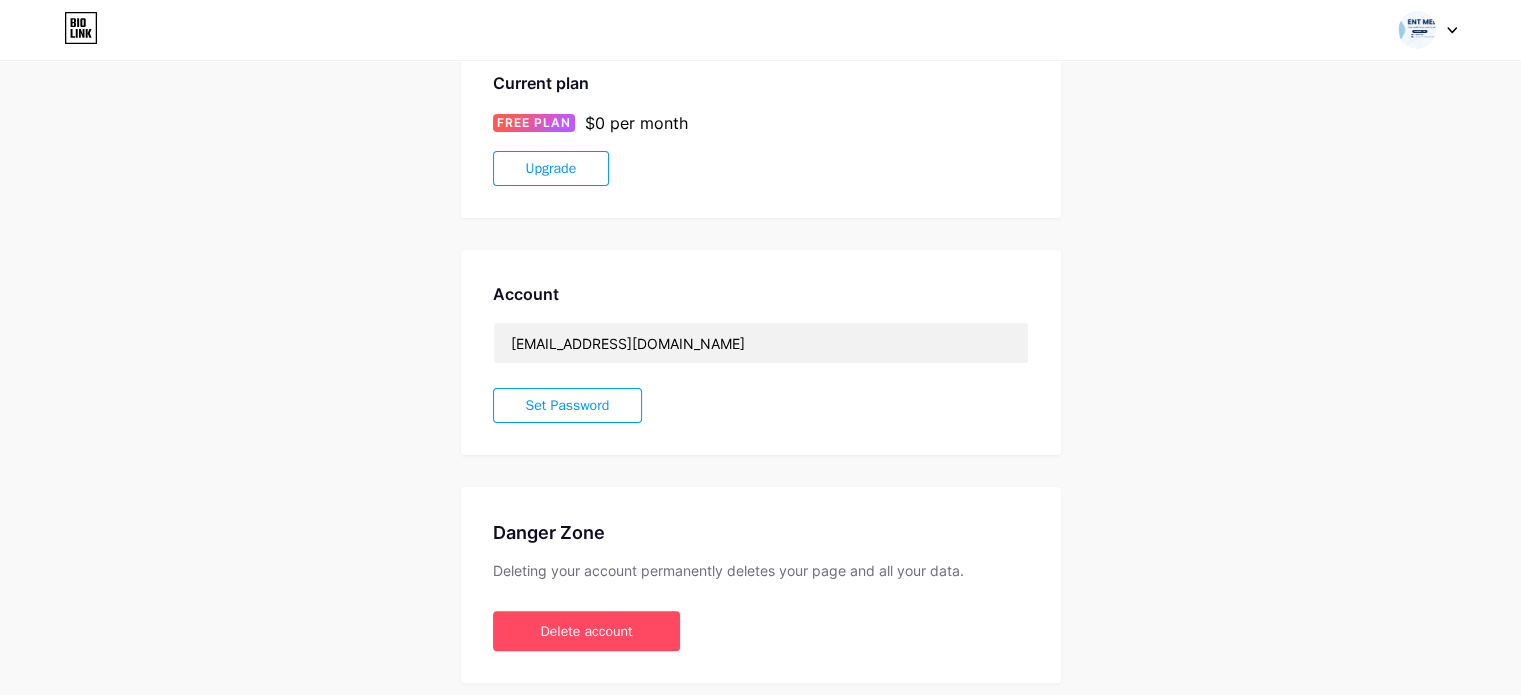 scroll, scrollTop: 378, scrollLeft: 0, axis: vertical 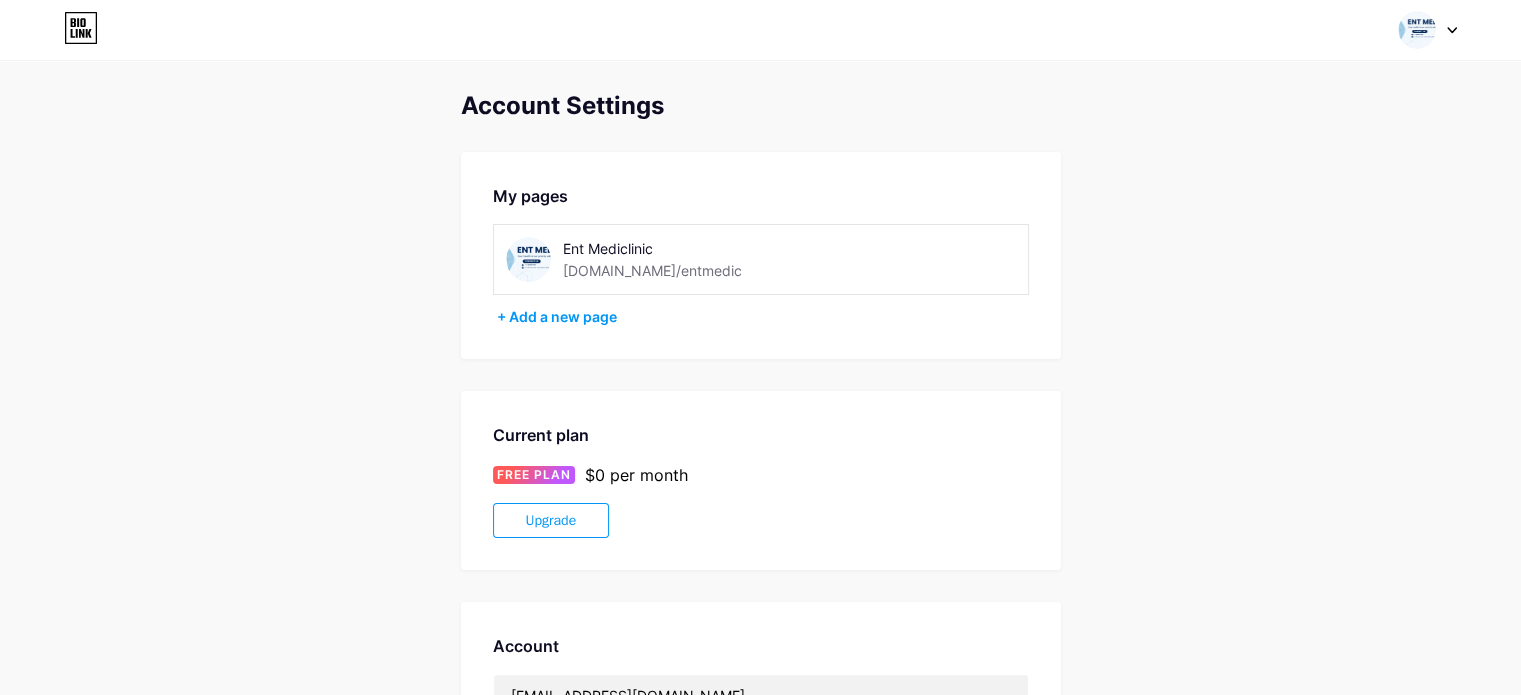 click on "[DOMAIN_NAME]/entmedic" at bounding box center [652, 270] 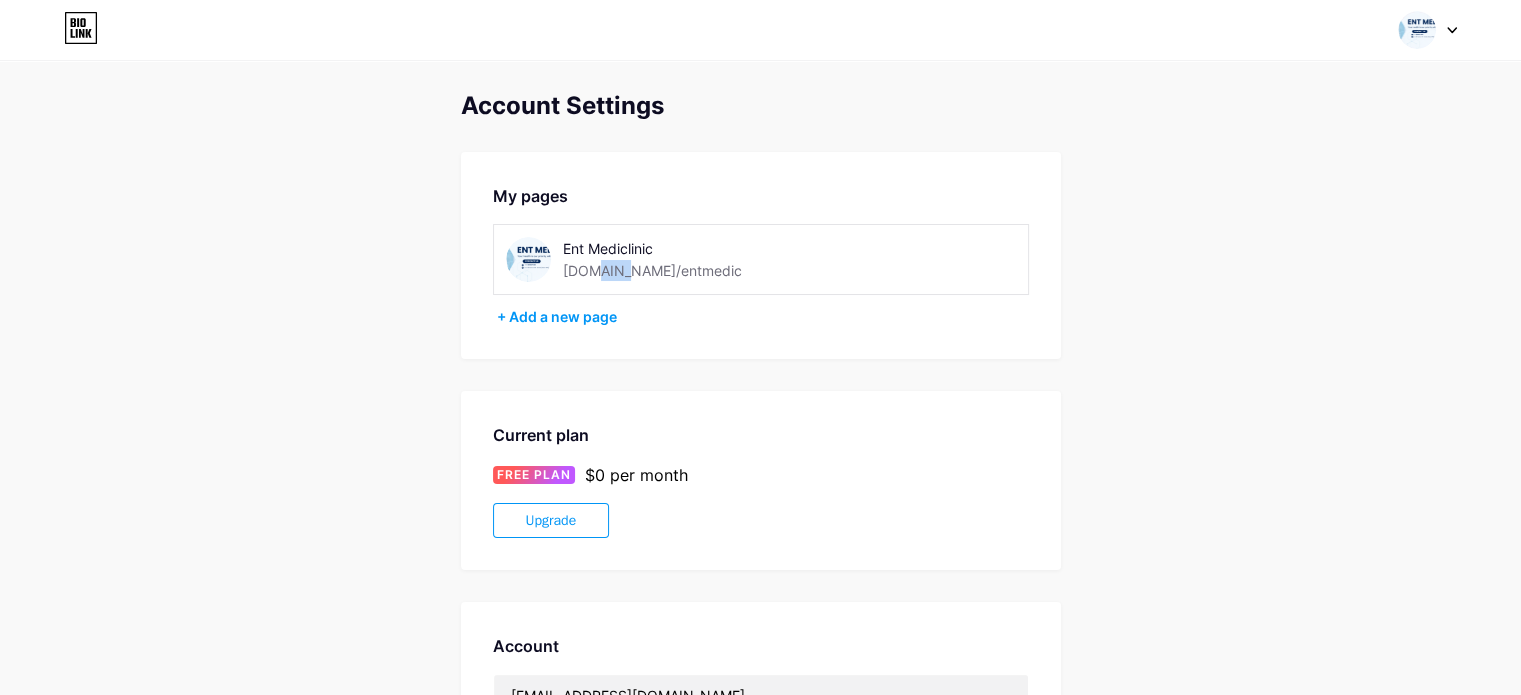 click on "[DOMAIN_NAME]/entmedic" at bounding box center [652, 270] 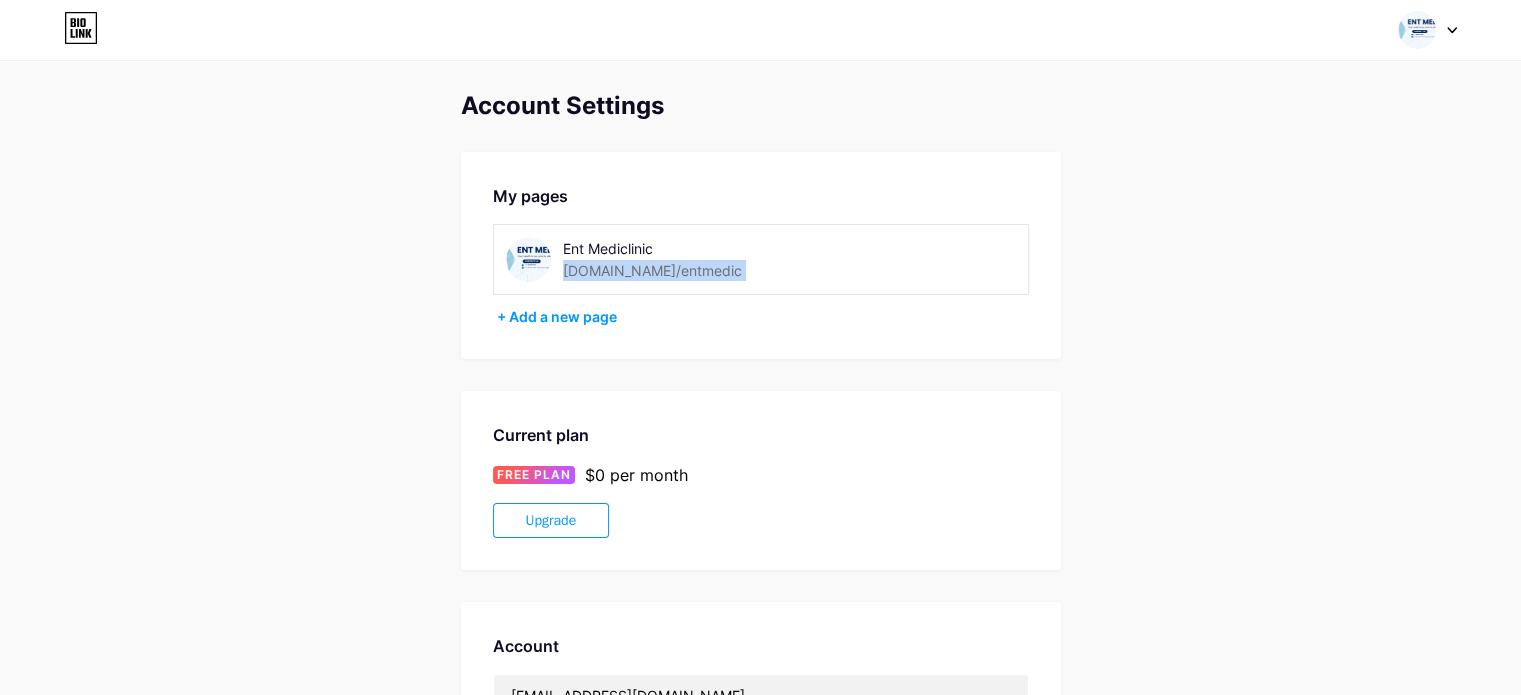 click on "[DOMAIN_NAME]/entmedic" at bounding box center [652, 270] 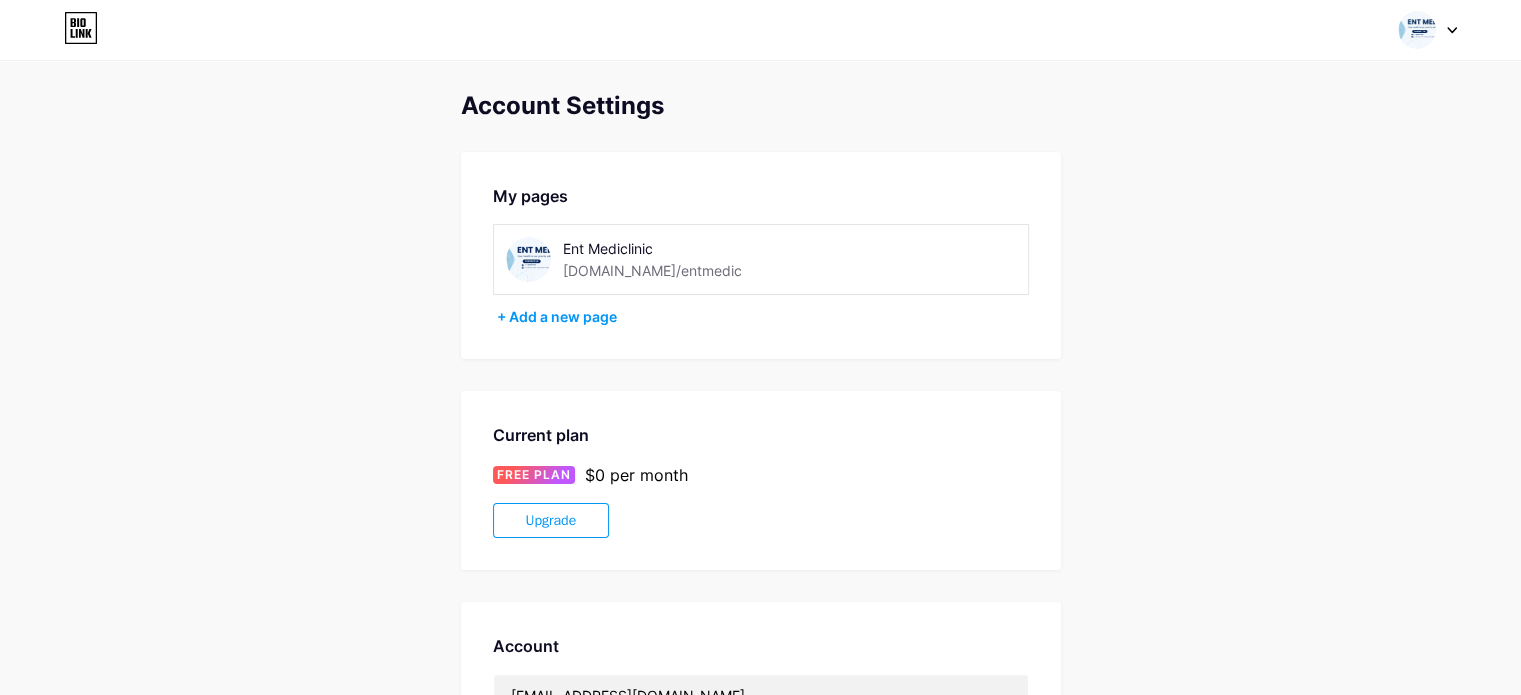 click on "Ent Mediclinic   [DOMAIN_NAME]/entmedic" at bounding box center (761, 259) 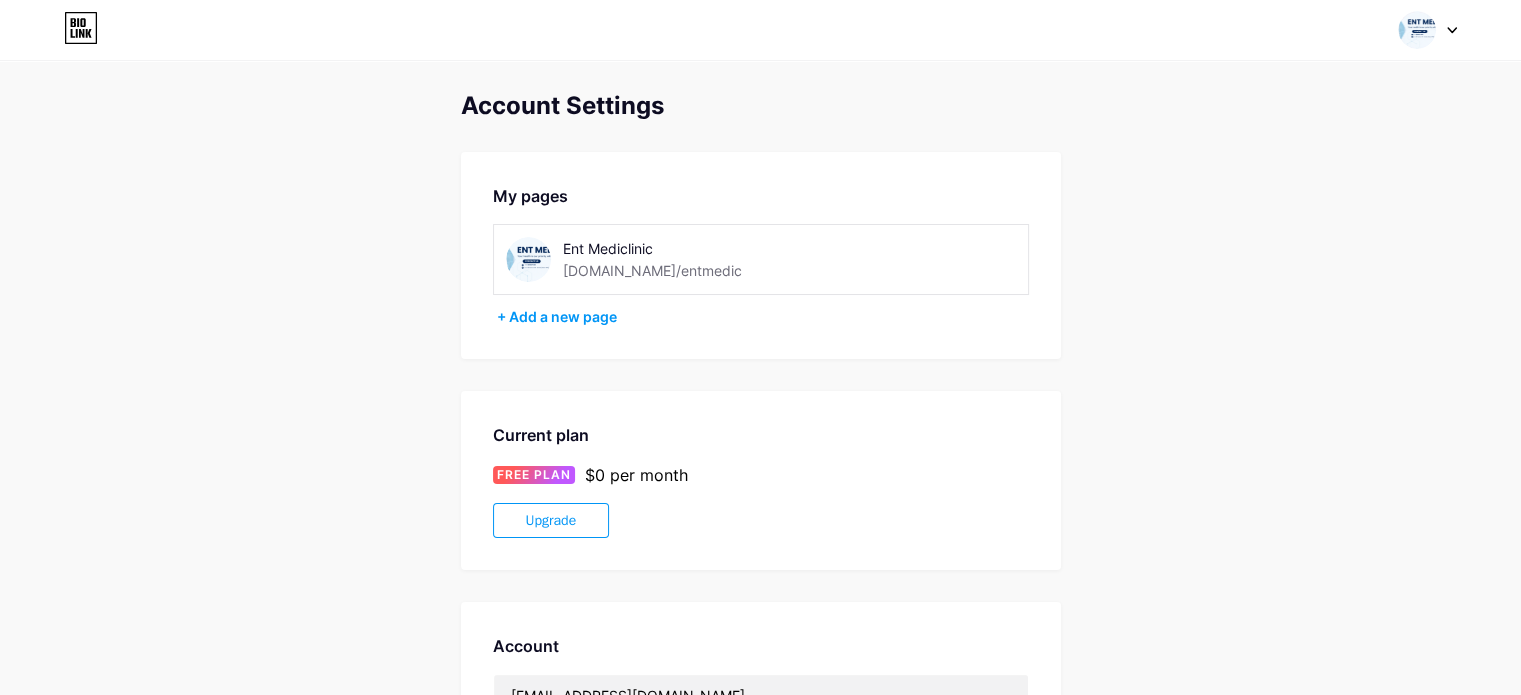 click at bounding box center (528, 259) 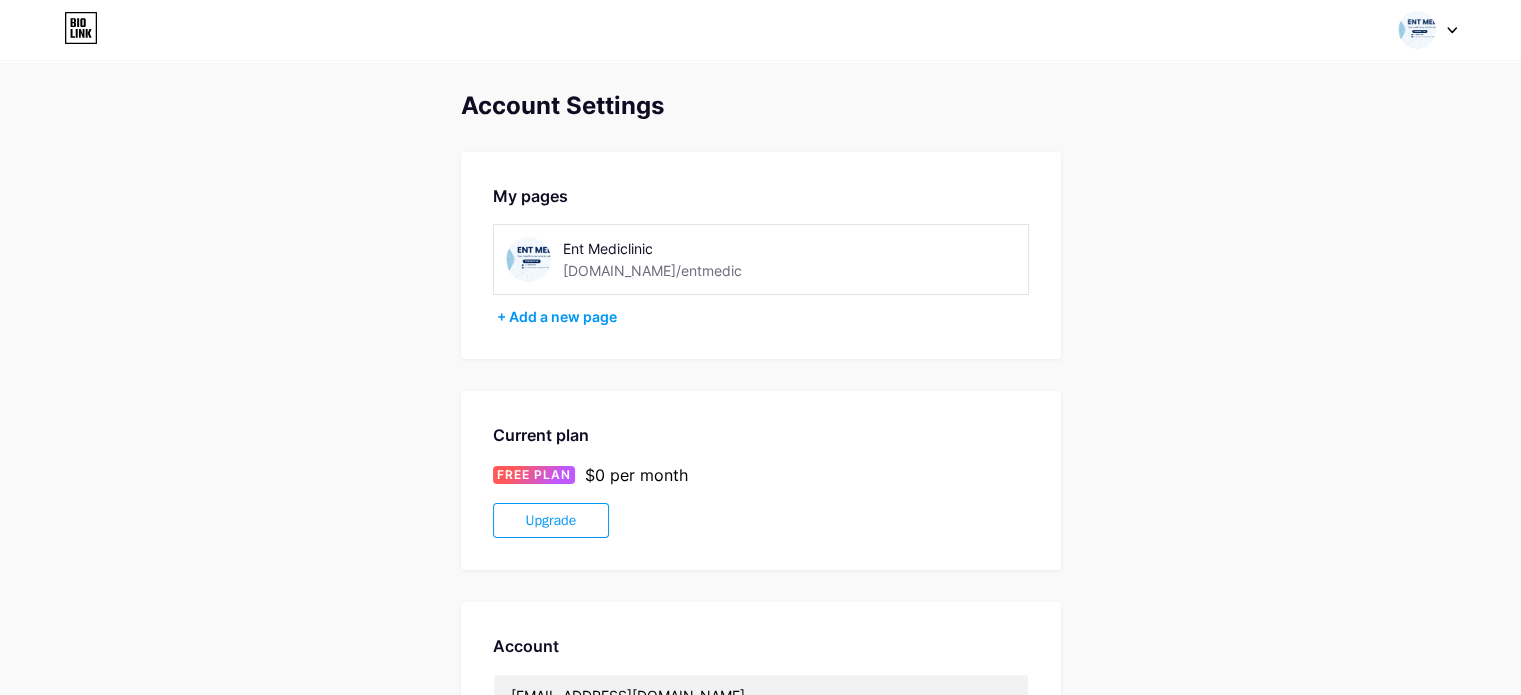 click at bounding box center [528, 259] 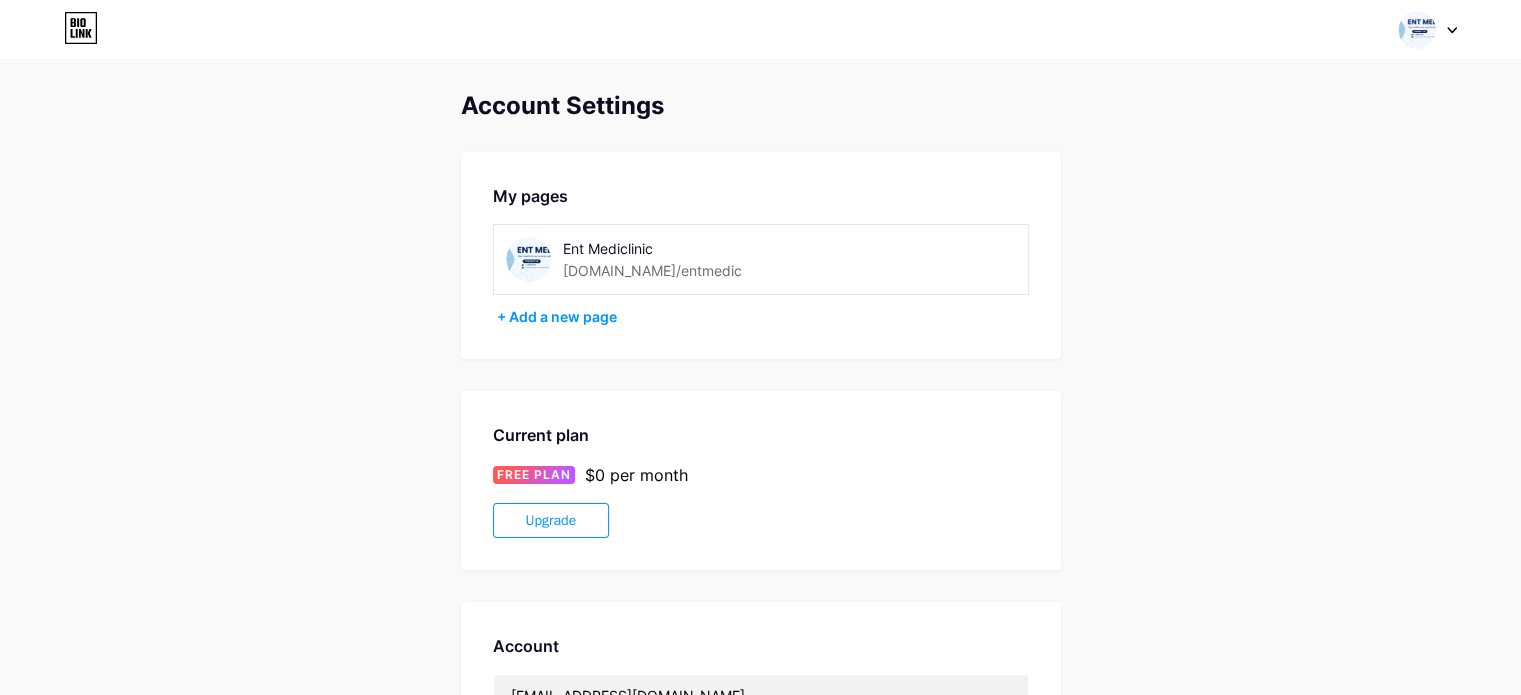 click at bounding box center [1428, 30] 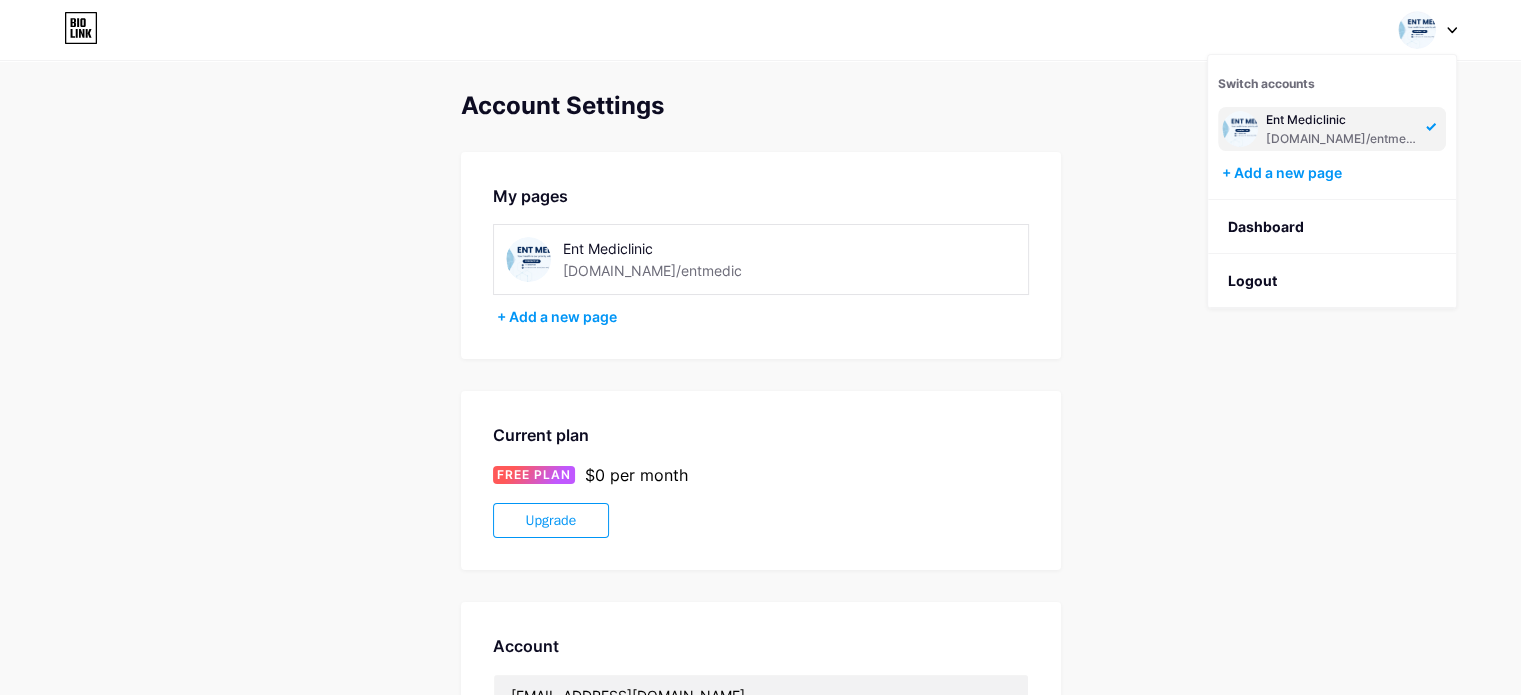 click 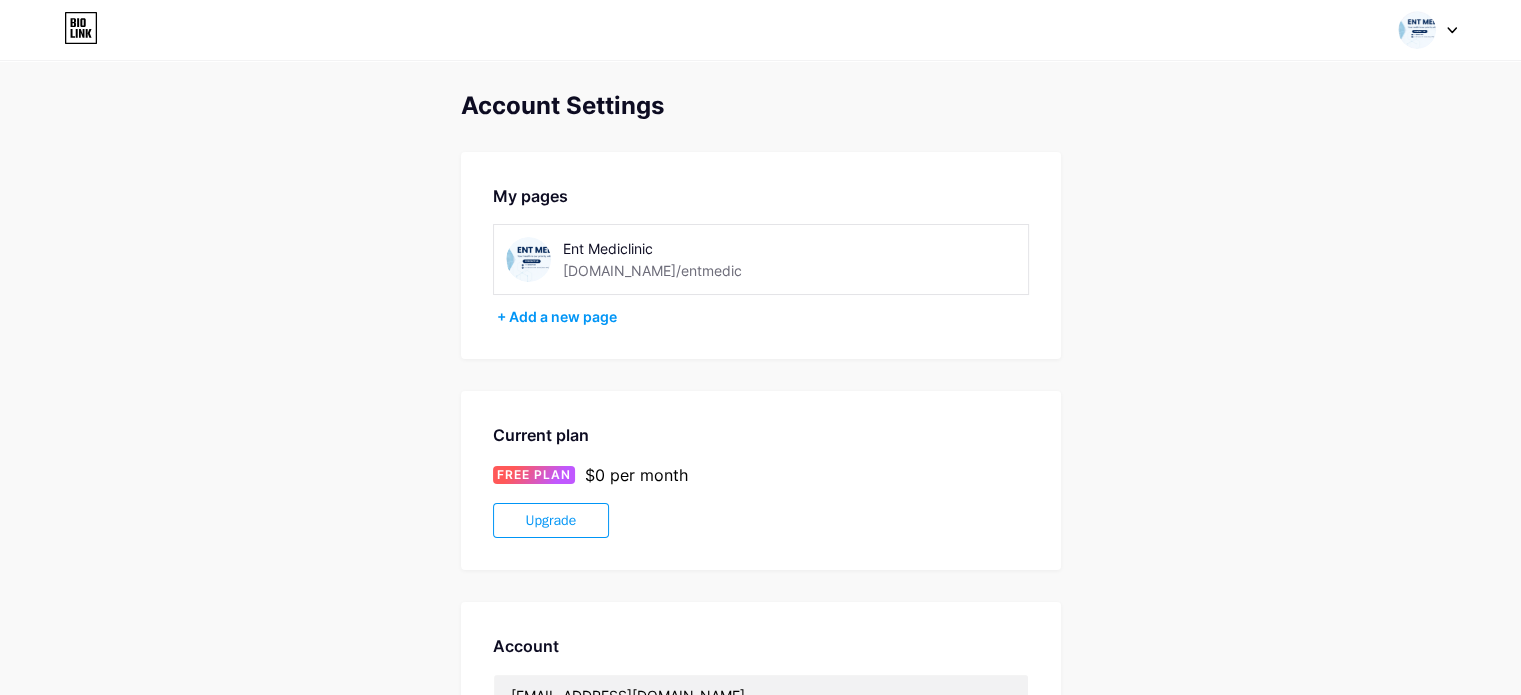 click 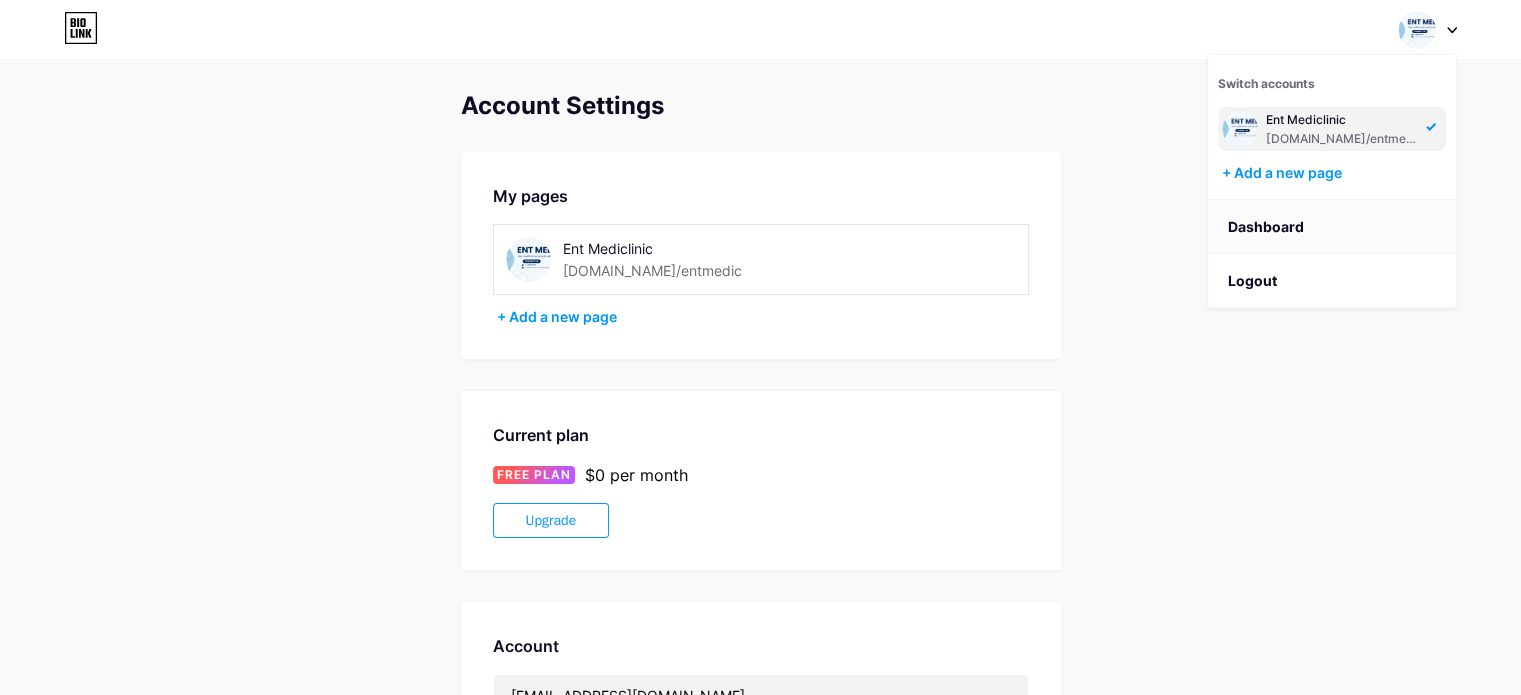 click on "Dashboard" at bounding box center (1332, 227) 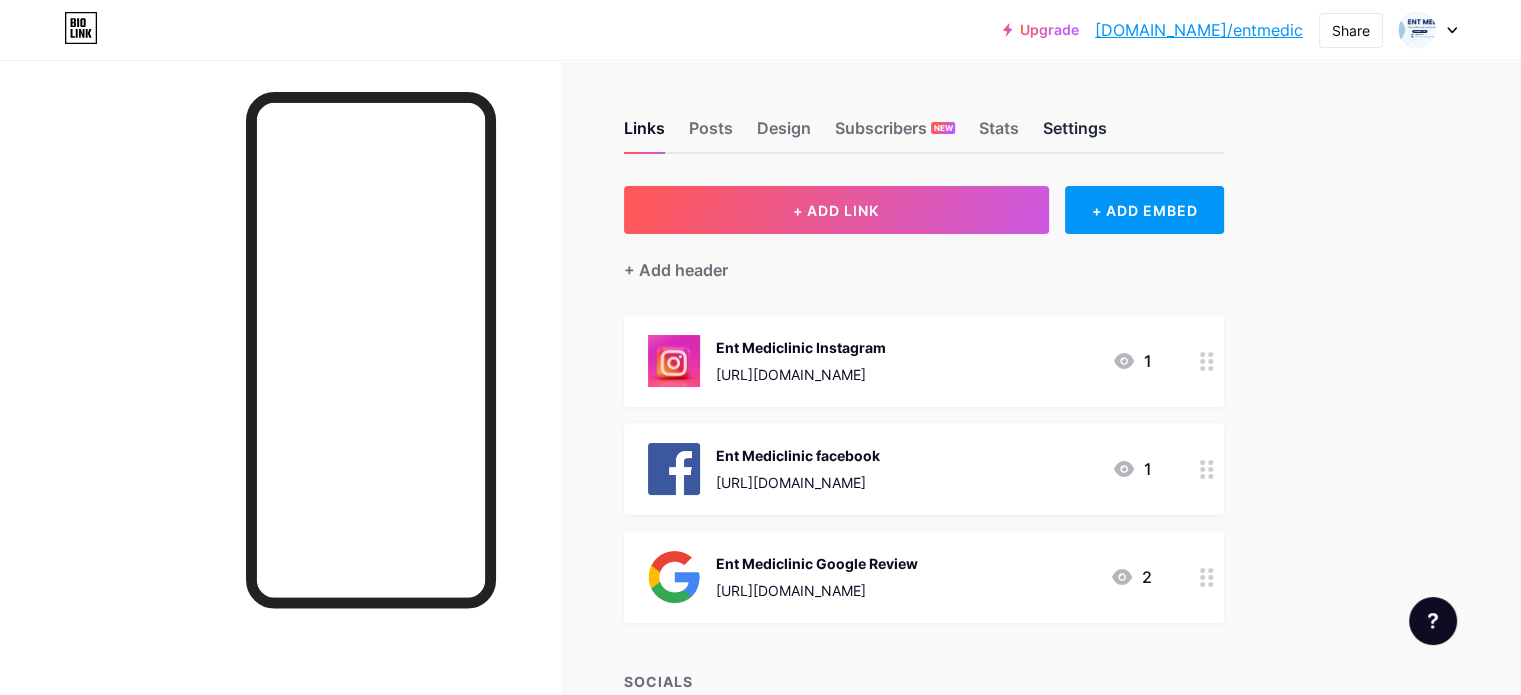 click on "Settings" at bounding box center (1075, 134) 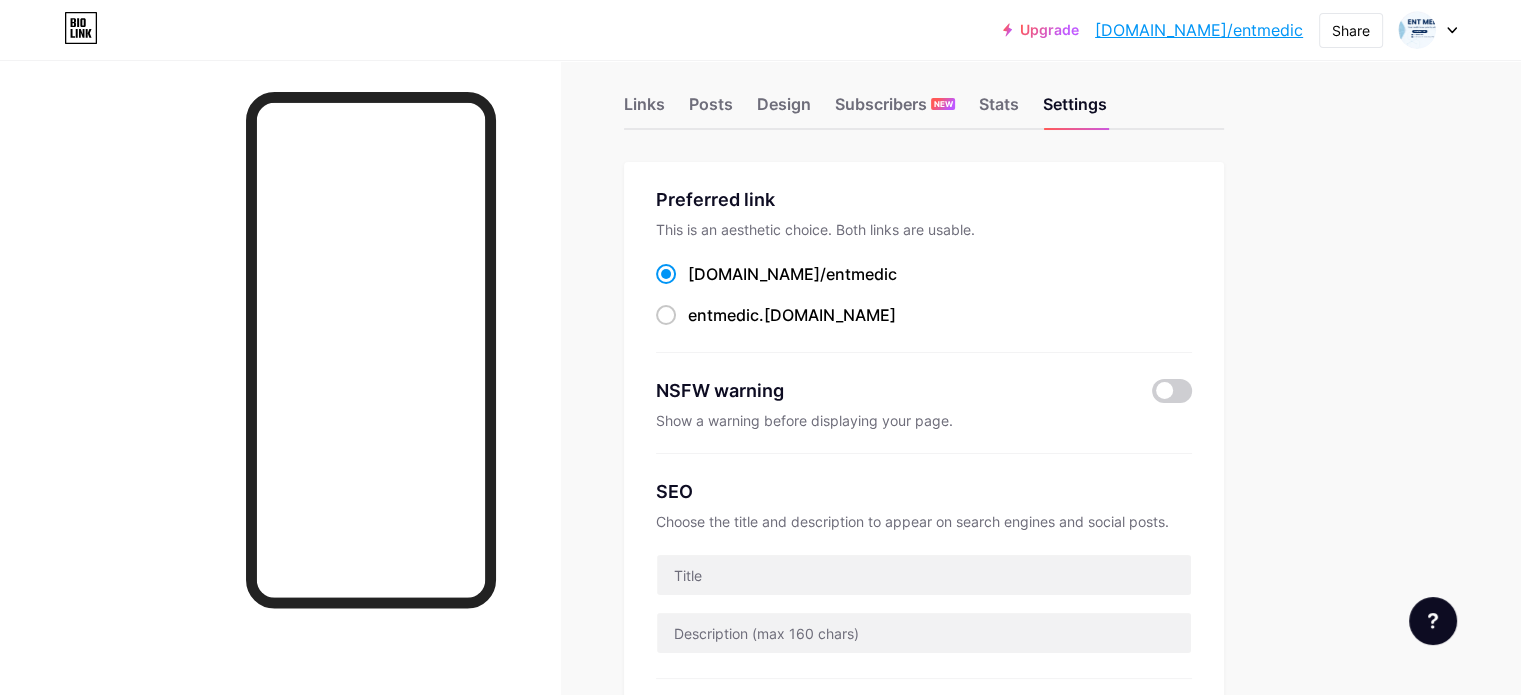 scroll, scrollTop: 0, scrollLeft: 0, axis: both 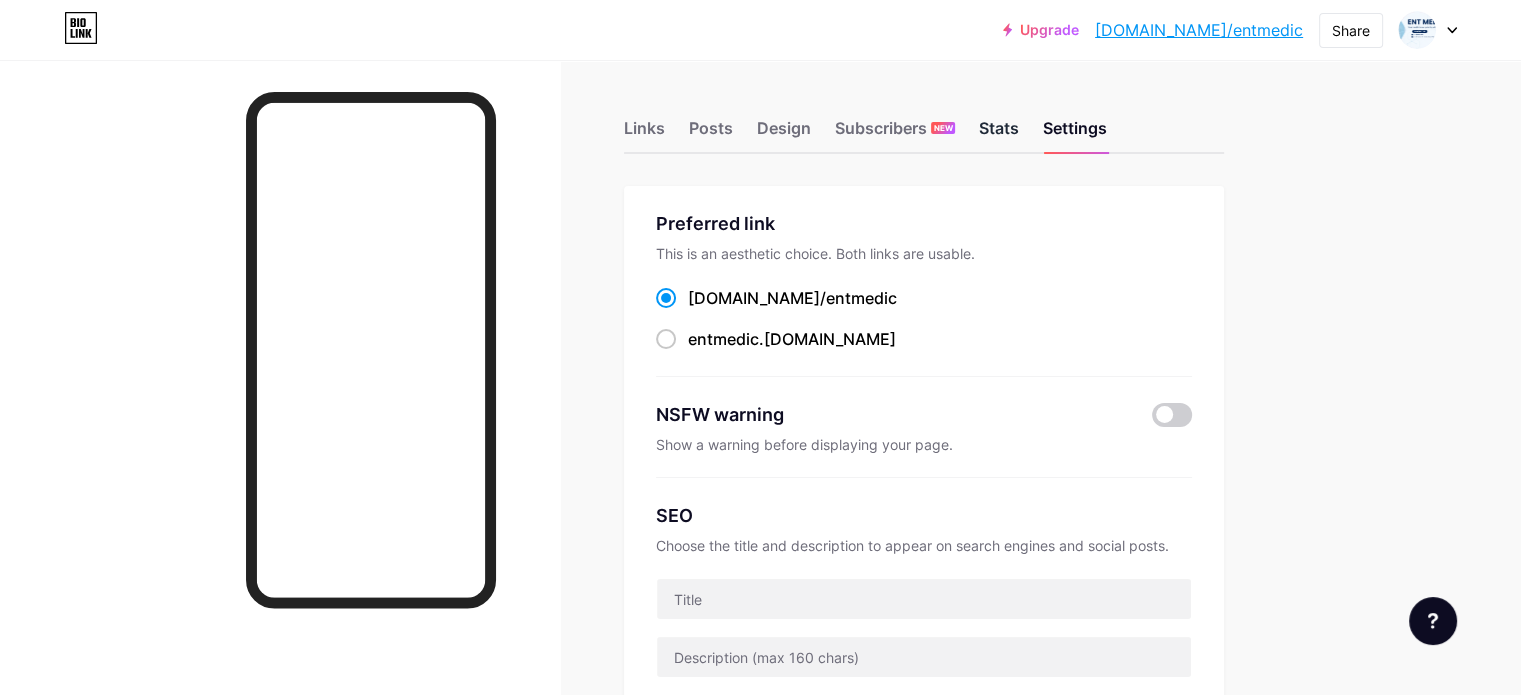 click on "Stats" at bounding box center (999, 134) 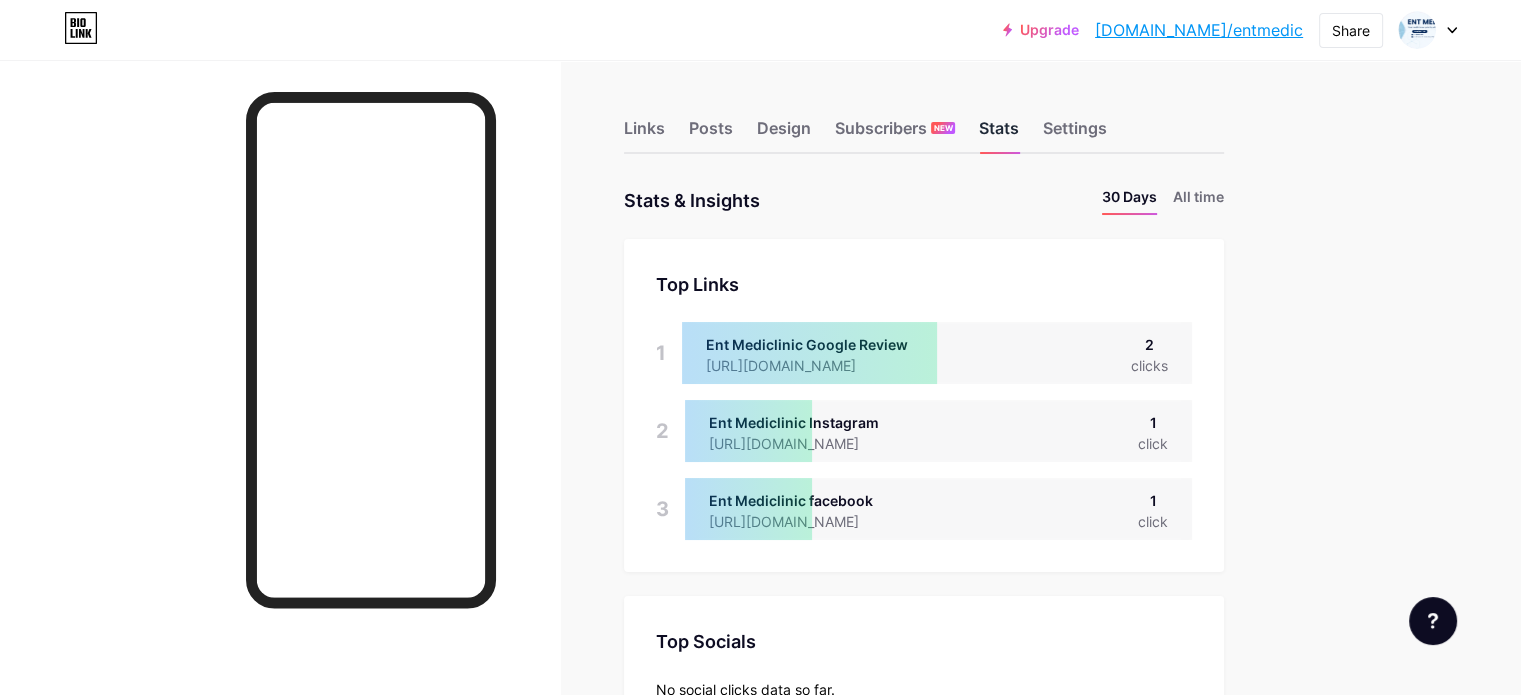 scroll, scrollTop: 999304, scrollLeft: 998479, axis: both 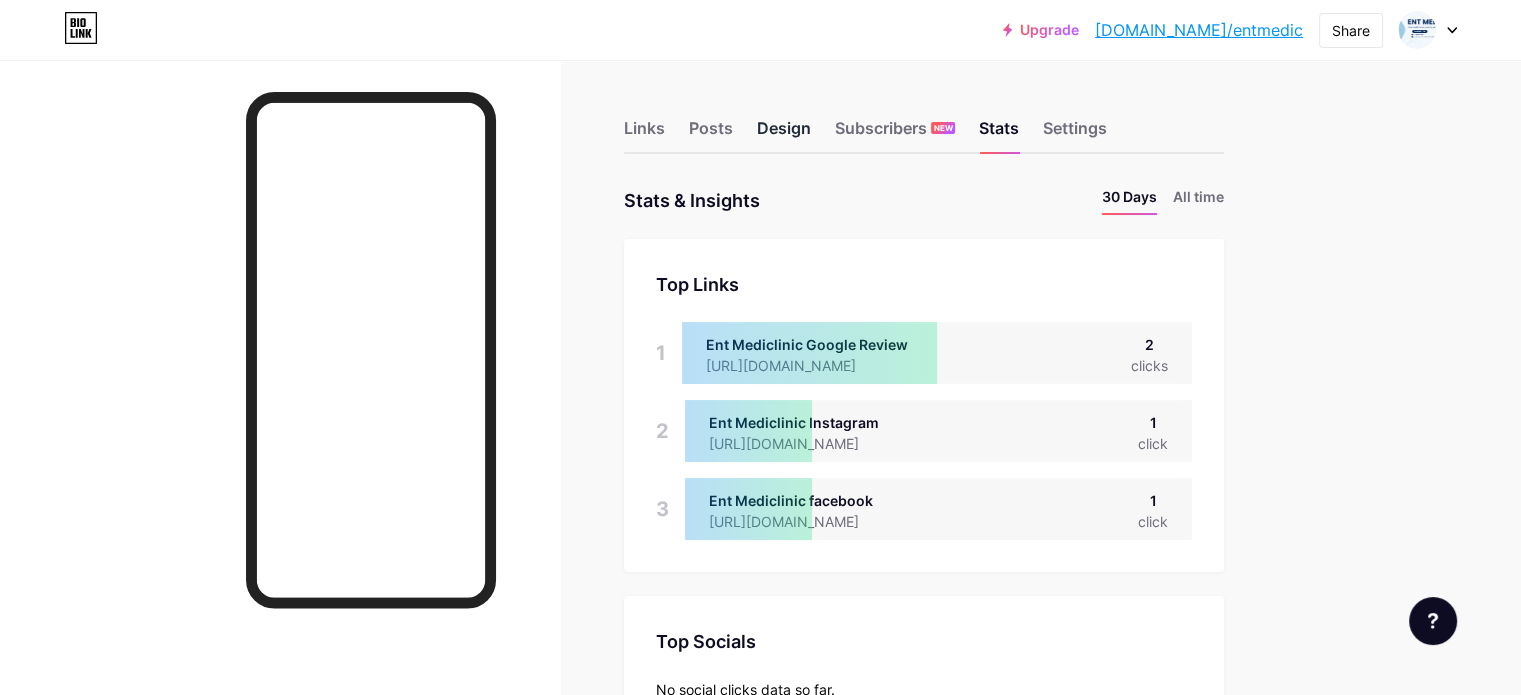 click on "Design" at bounding box center [784, 134] 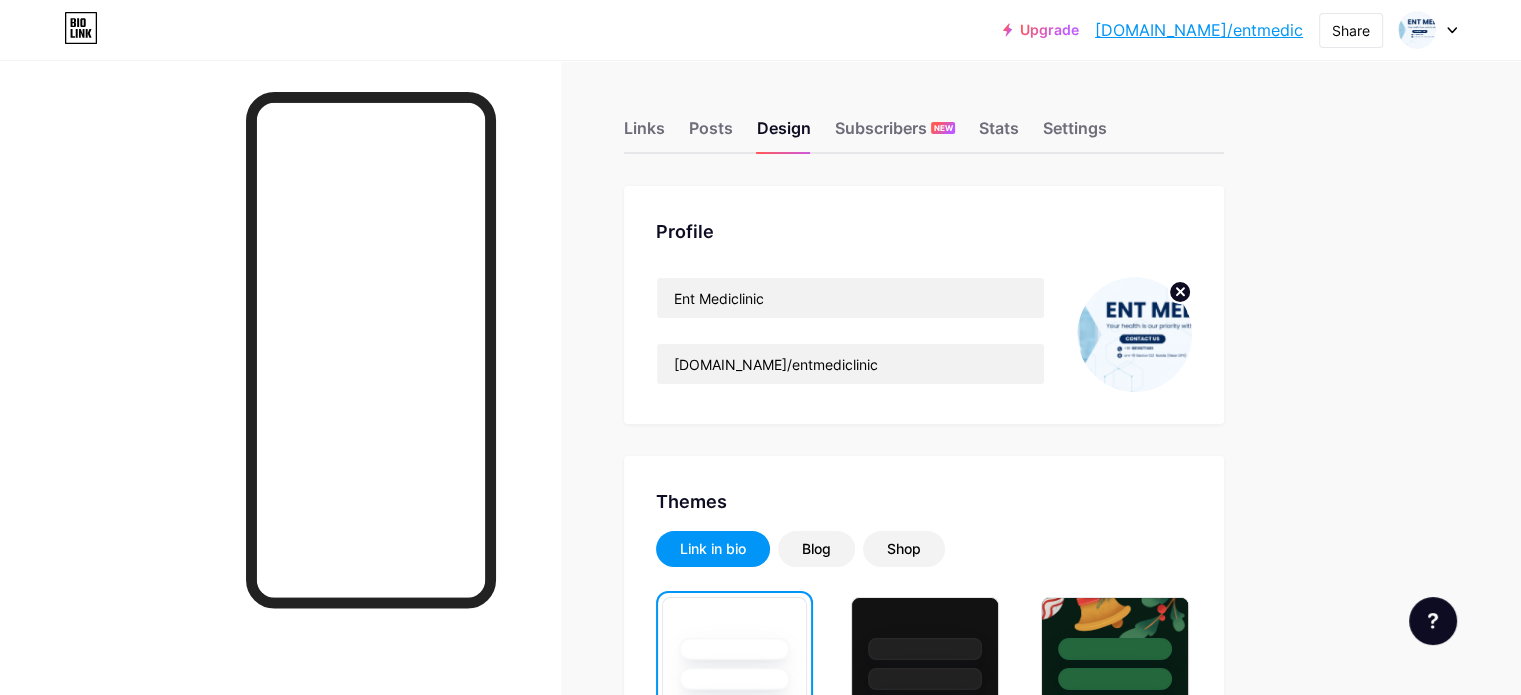 click 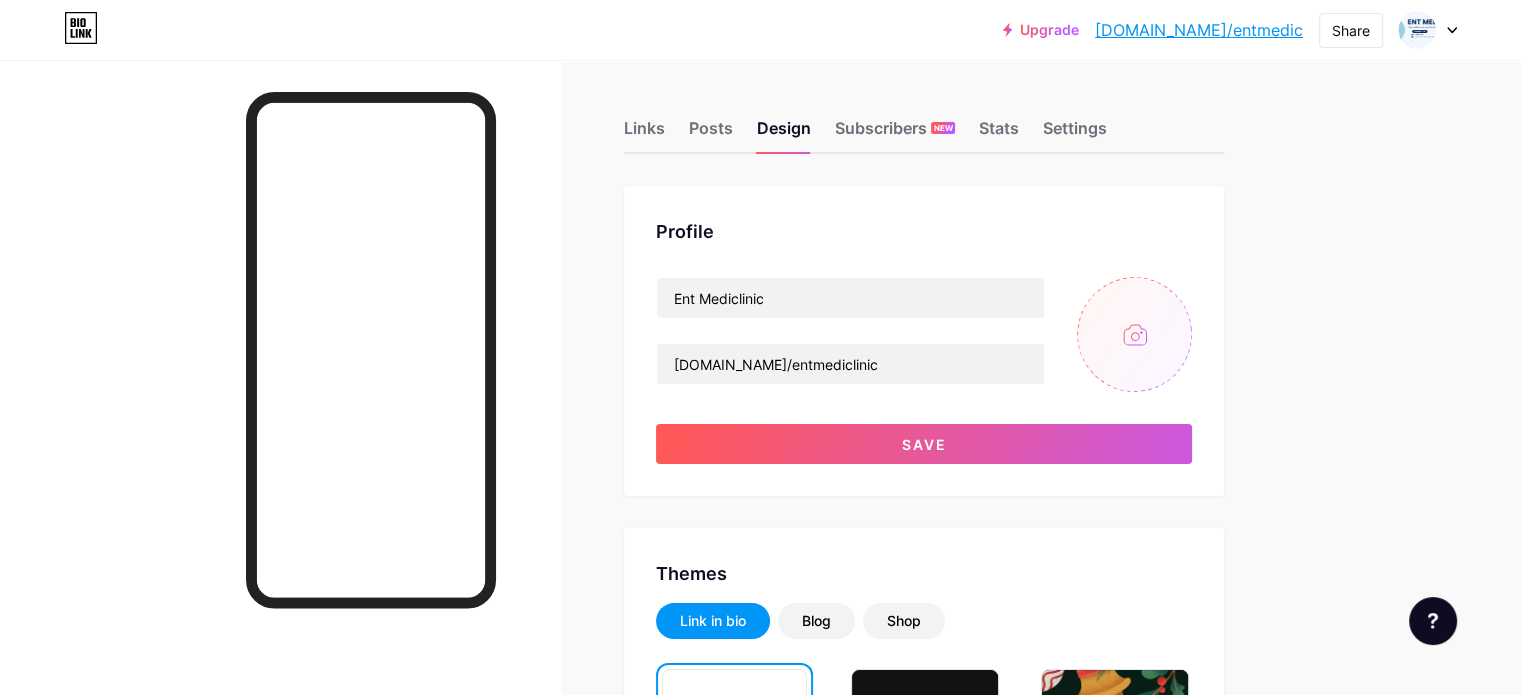 click at bounding box center (1134, 334) 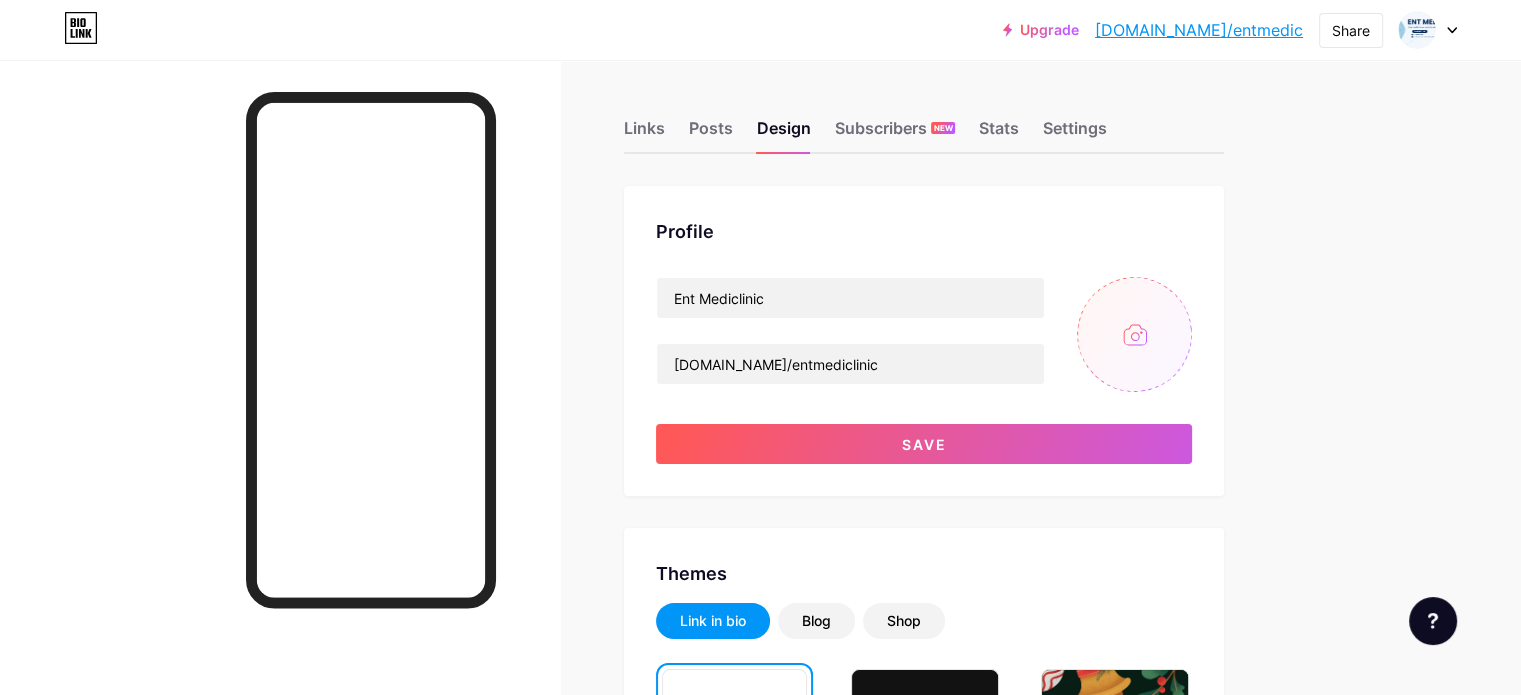 click at bounding box center (1134, 334) 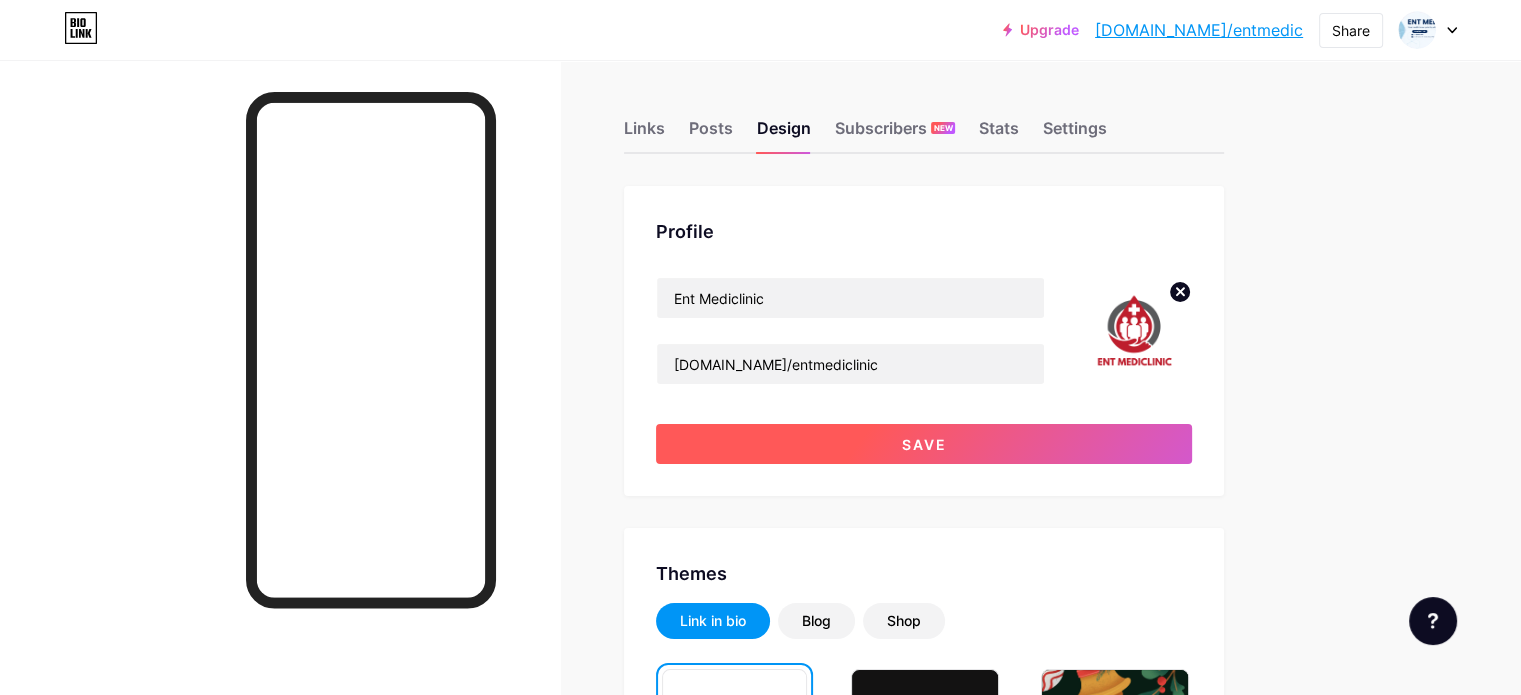 click on "Save" at bounding box center (924, 444) 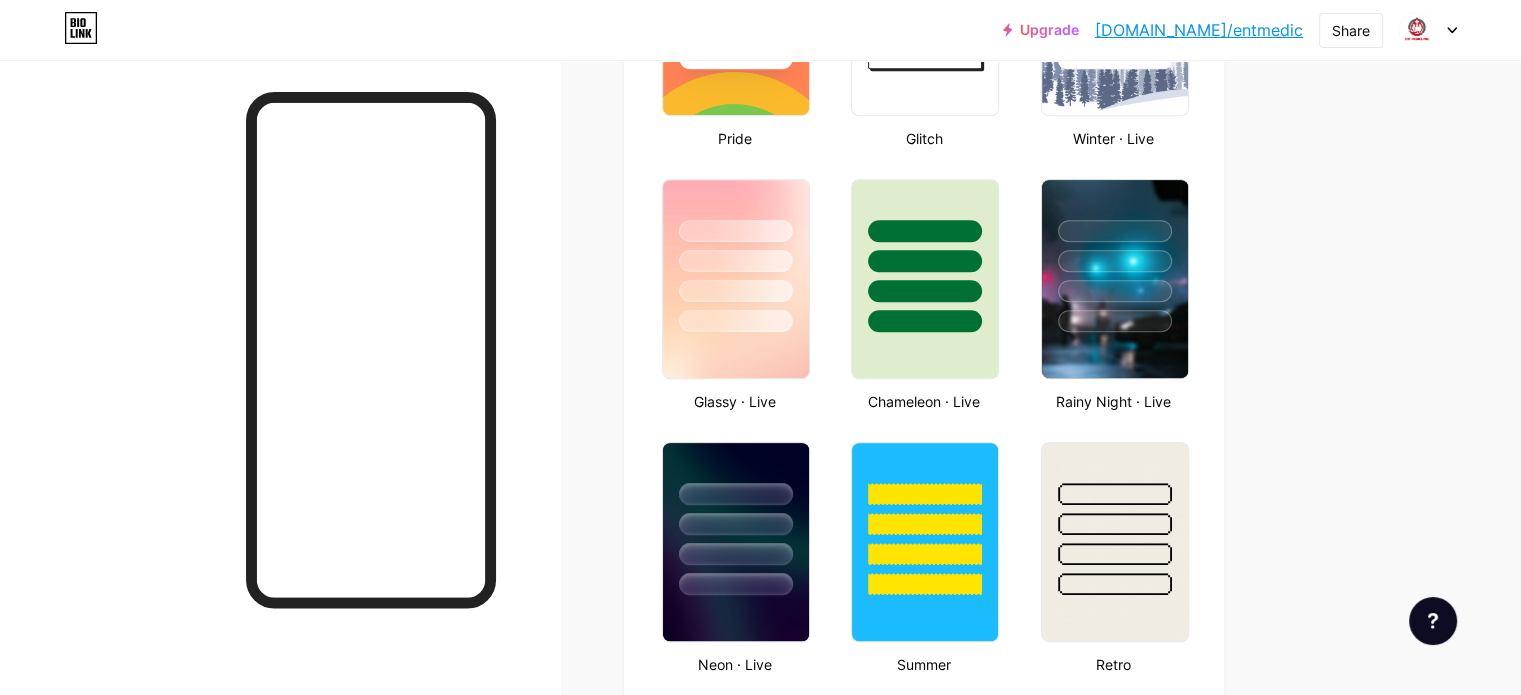 scroll, scrollTop: 1117, scrollLeft: 0, axis: vertical 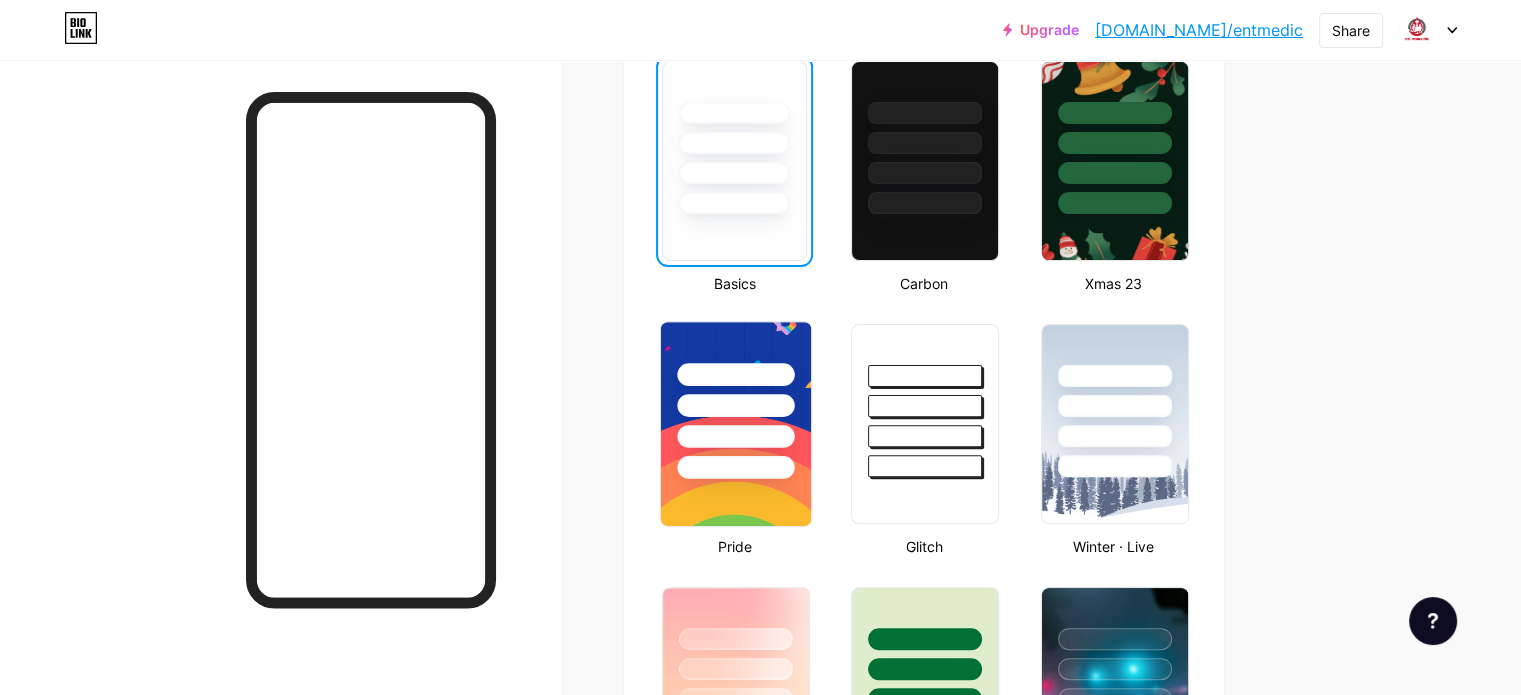 click at bounding box center [736, 400] 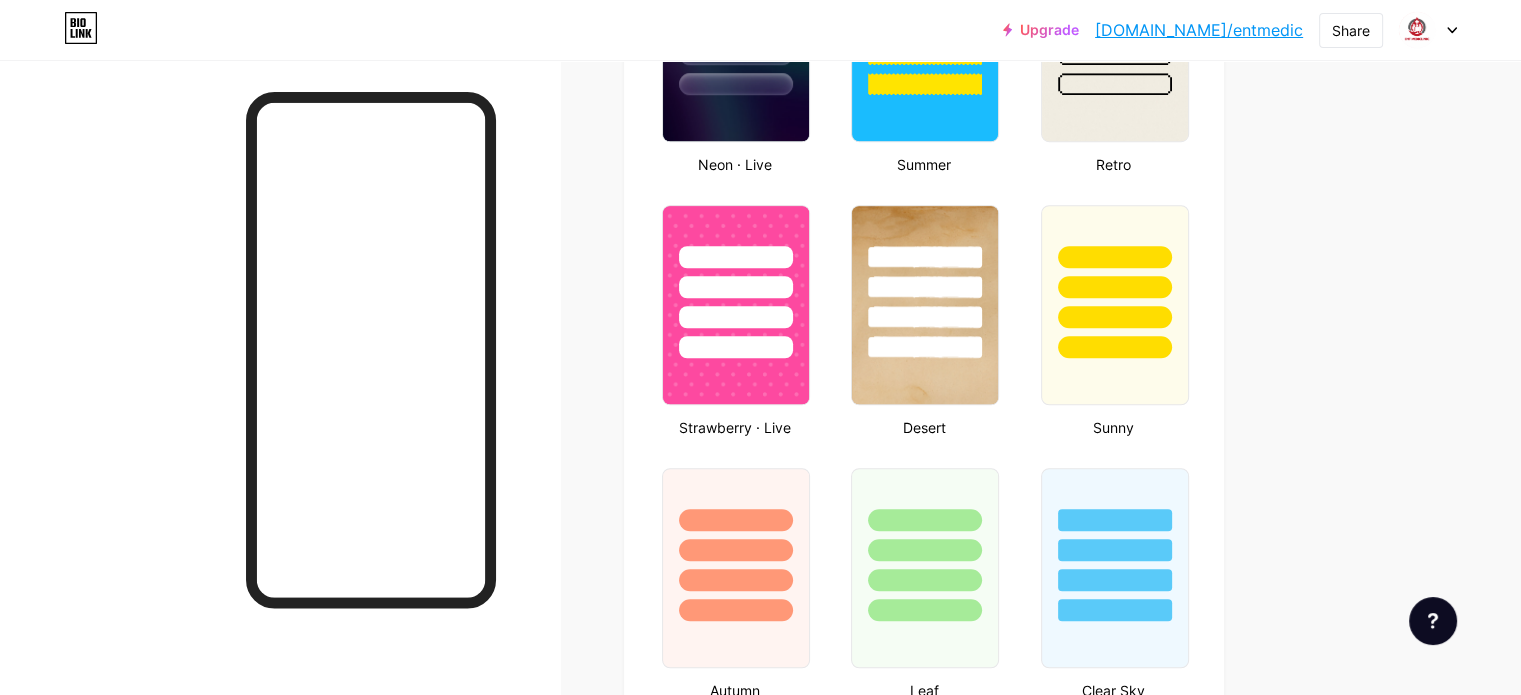 scroll, scrollTop: 1448, scrollLeft: 0, axis: vertical 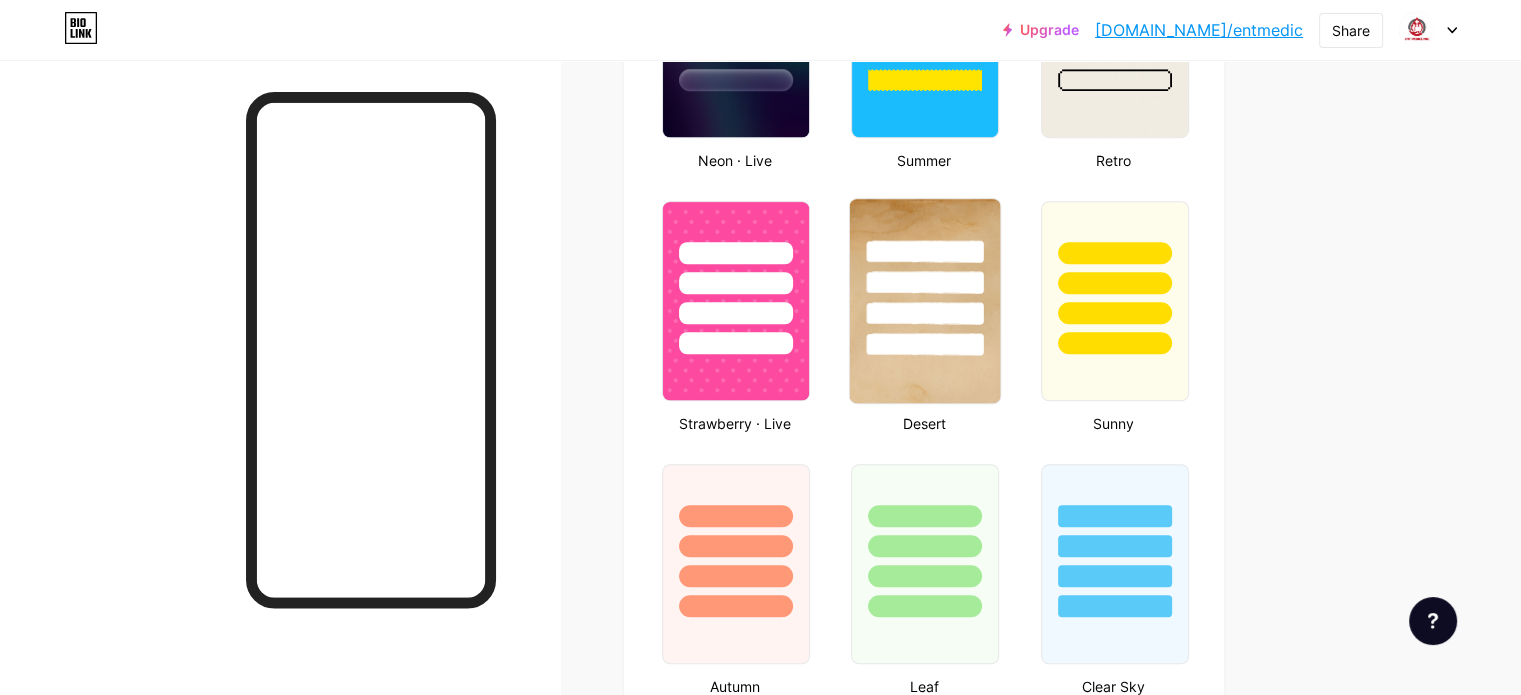 click at bounding box center (925, 282) 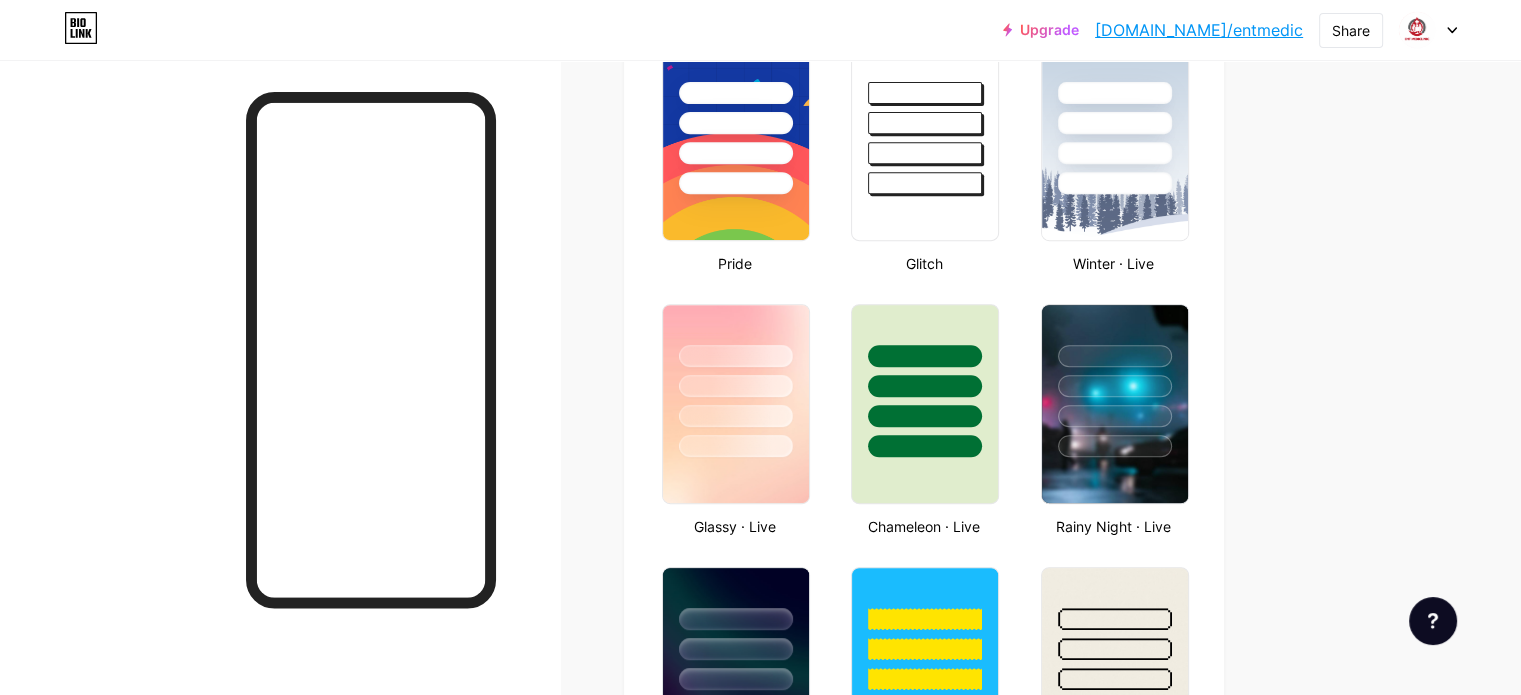 scroll, scrollTop: 802, scrollLeft: 0, axis: vertical 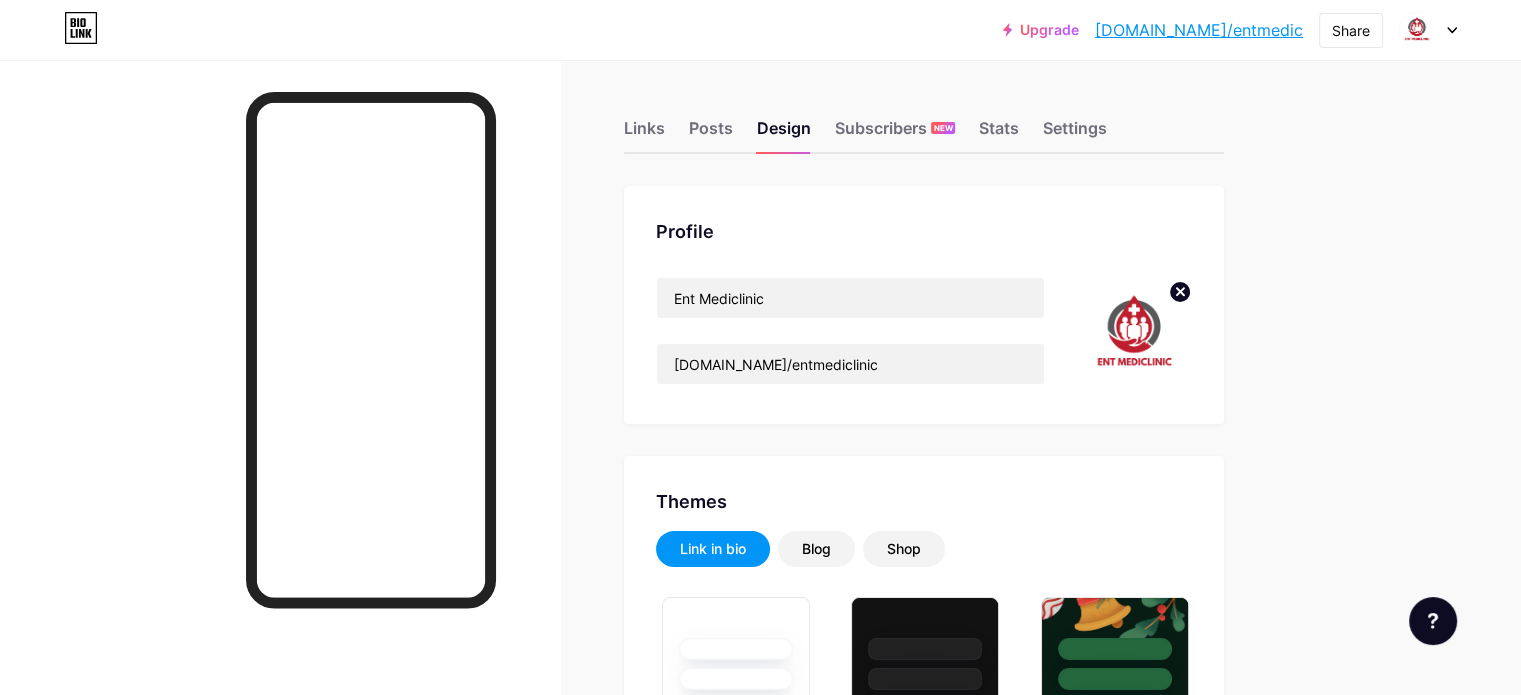 click 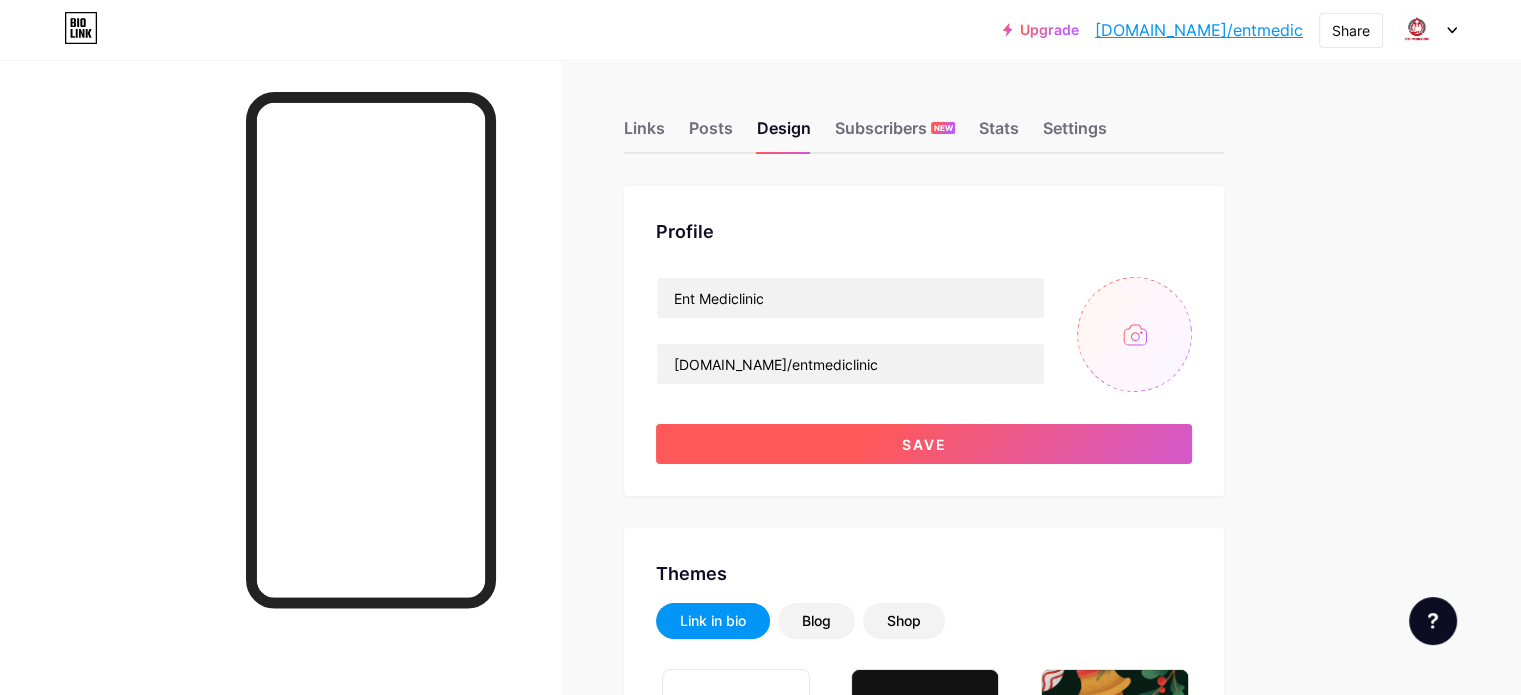 click on "Save" at bounding box center (924, 444) 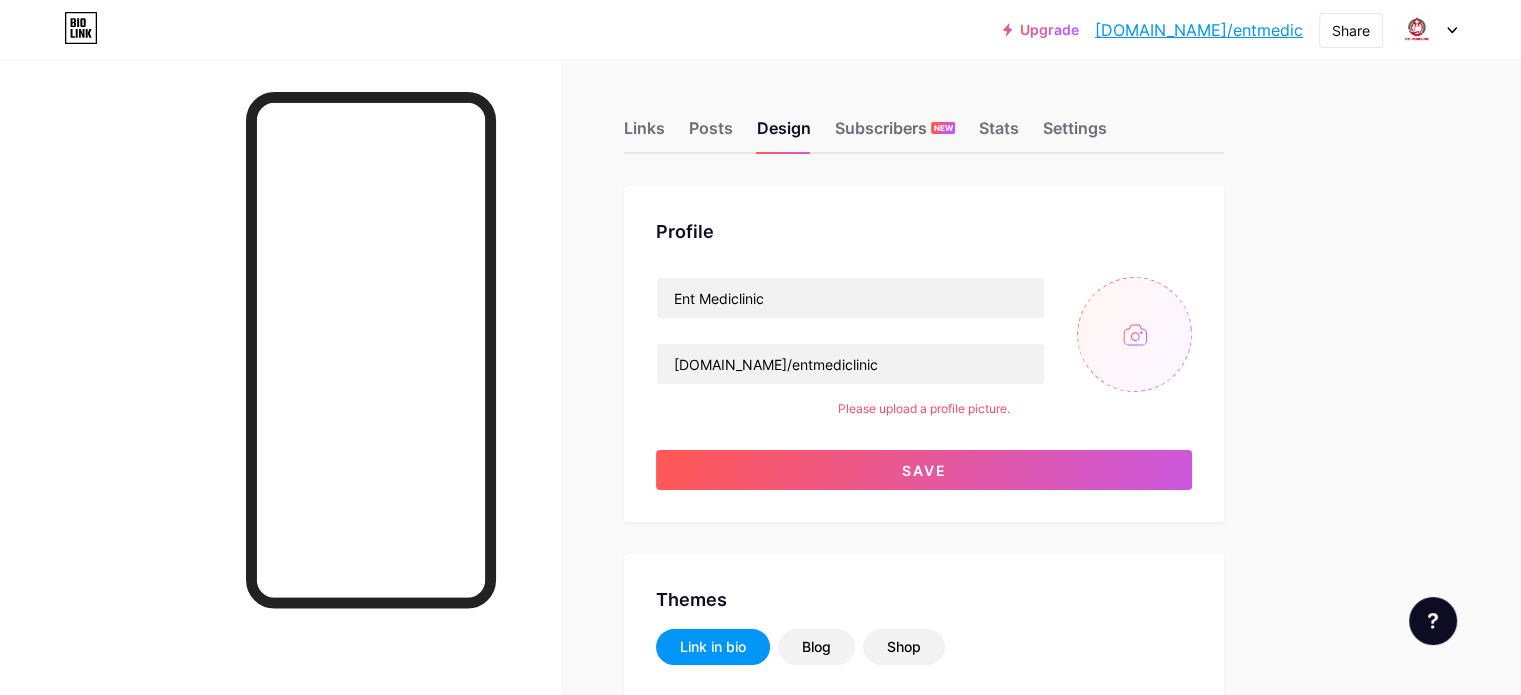 click at bounding box center [1134, 334] 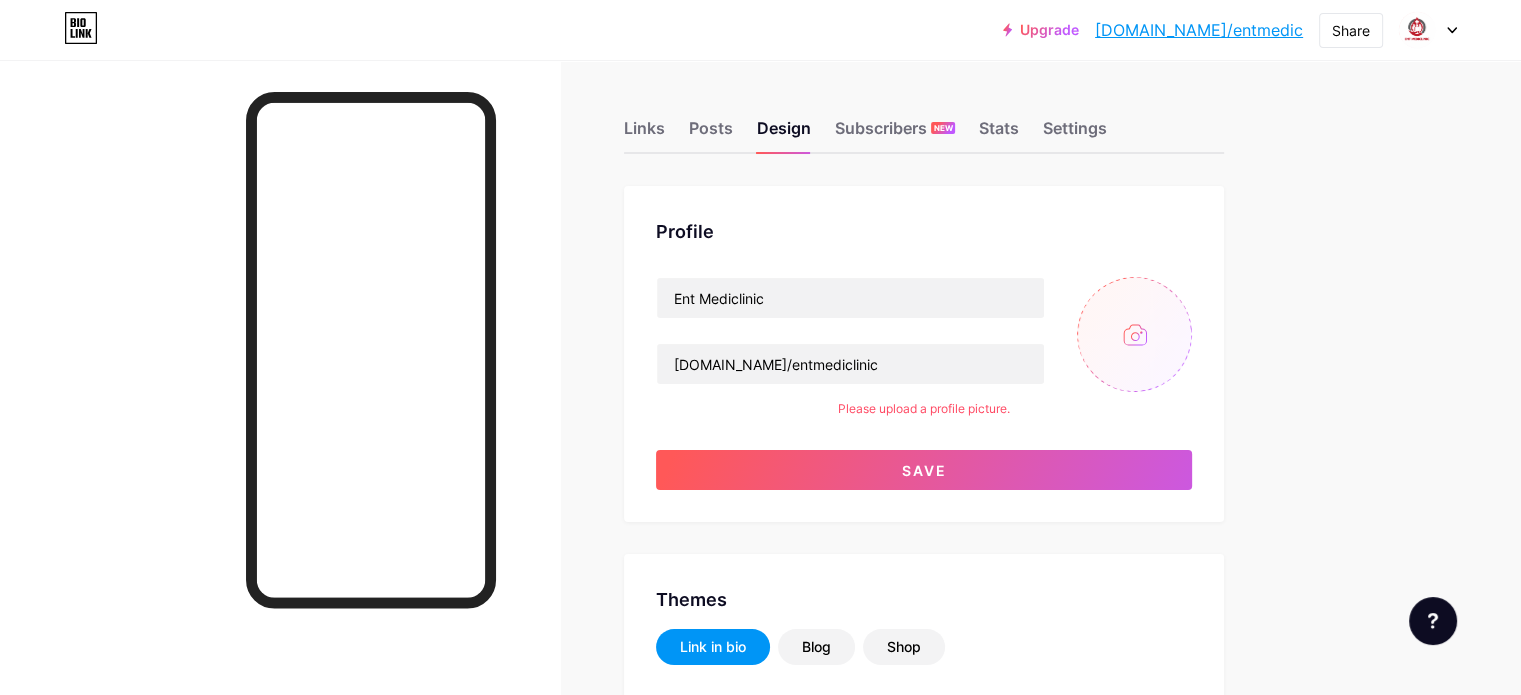 type on "C:\fakepath\Your paragraph text.png" 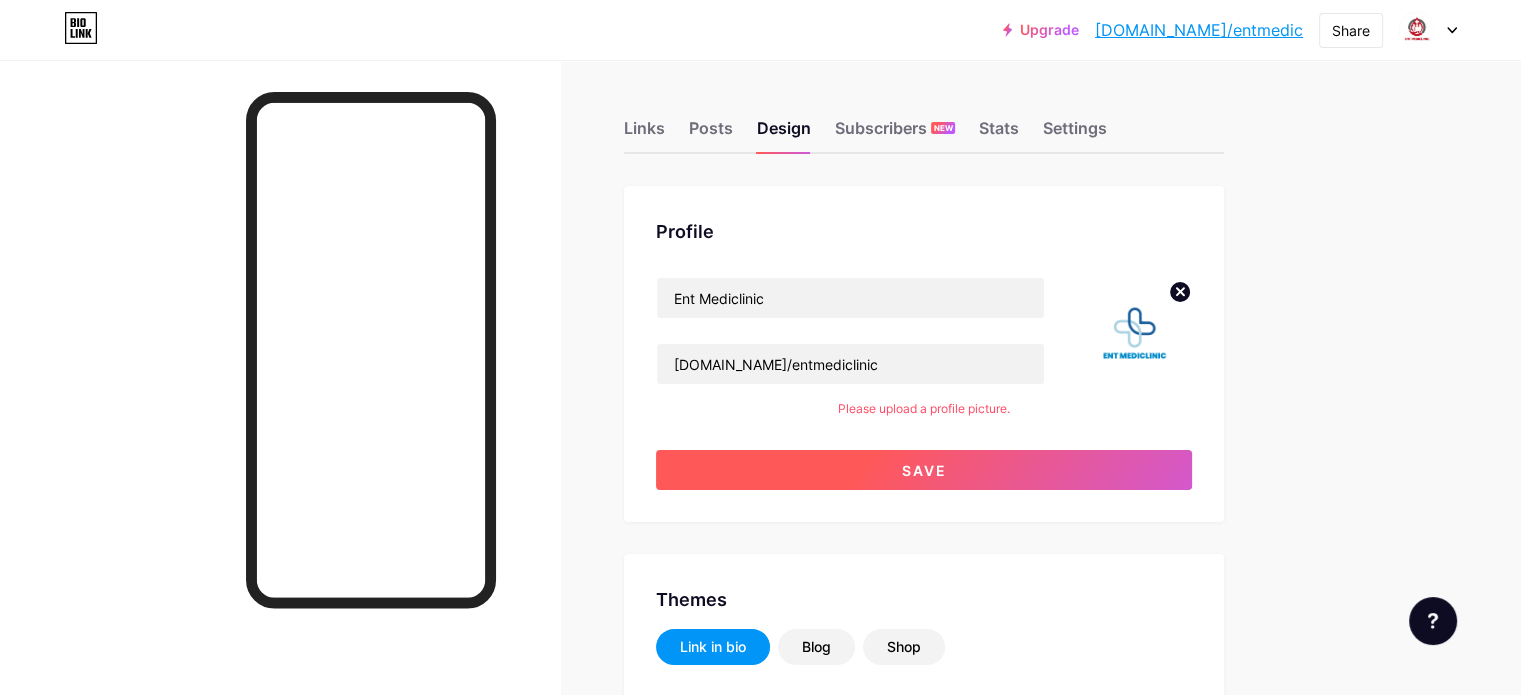 click on "Save" at bounding box center [924, 470] 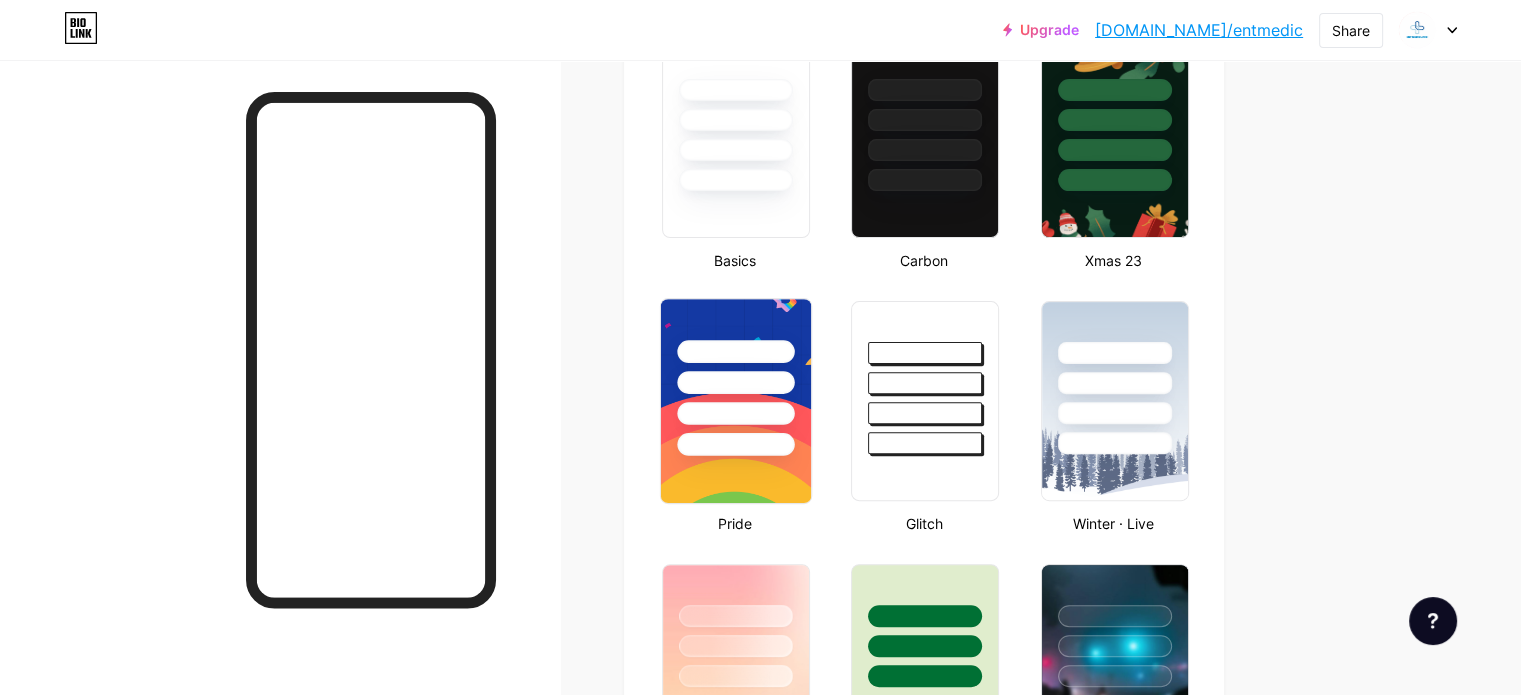 click at bounding box center [735, 351] 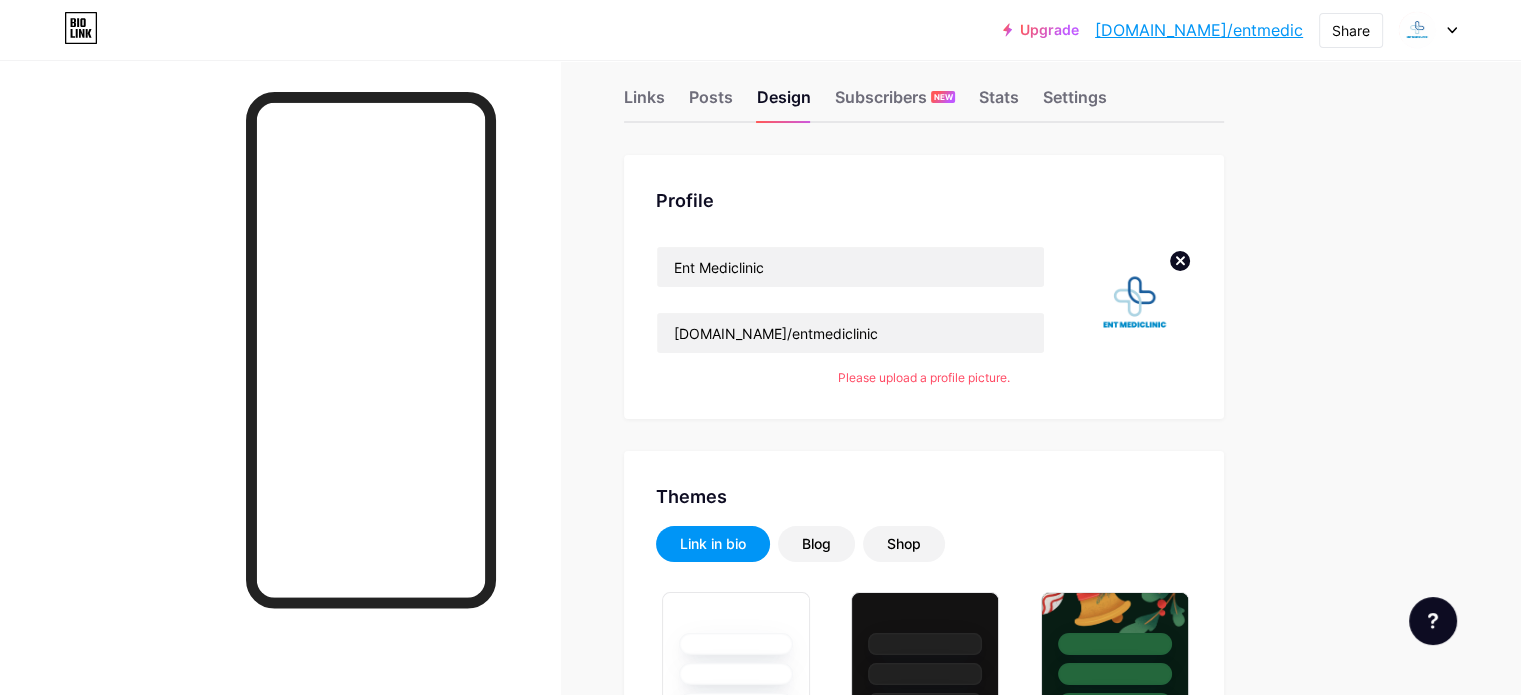 scroll, scrollTop: 0, scrollLeft: 0, axis: both 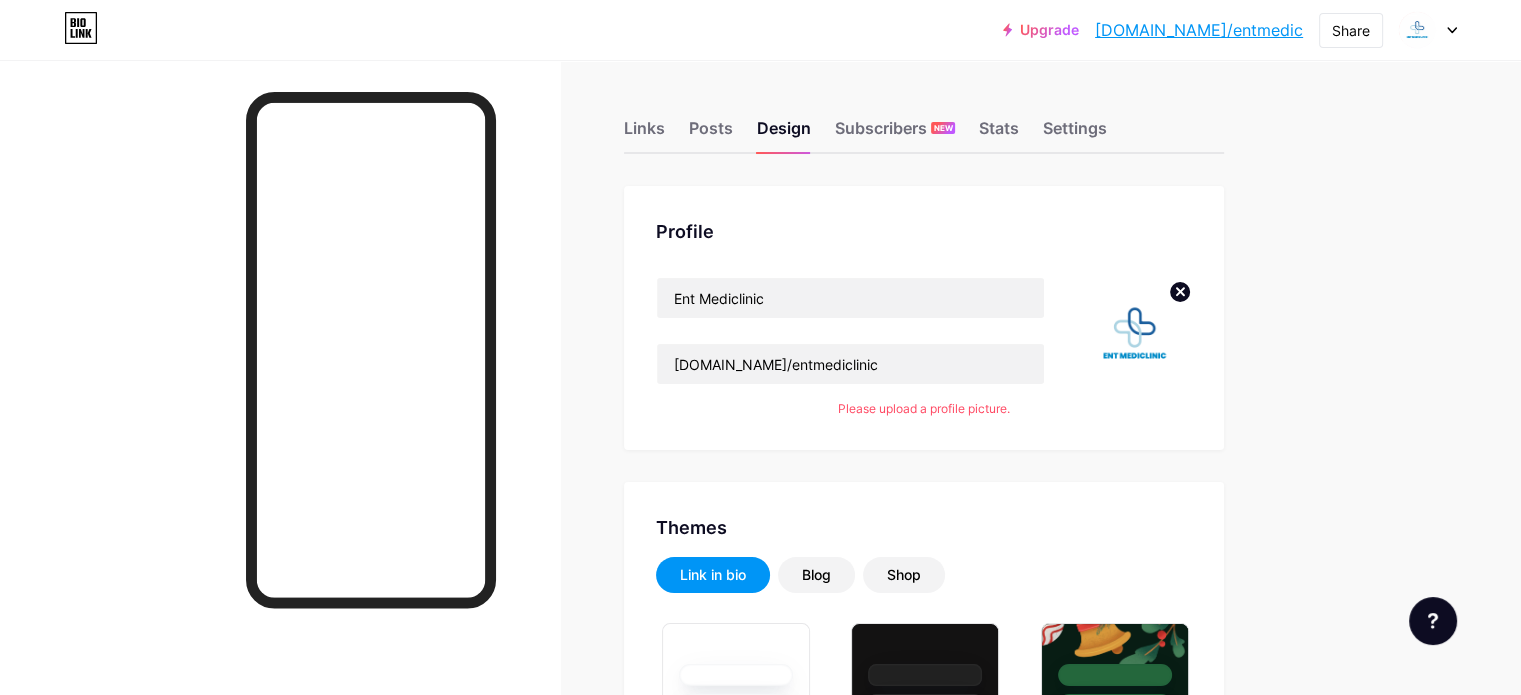 click 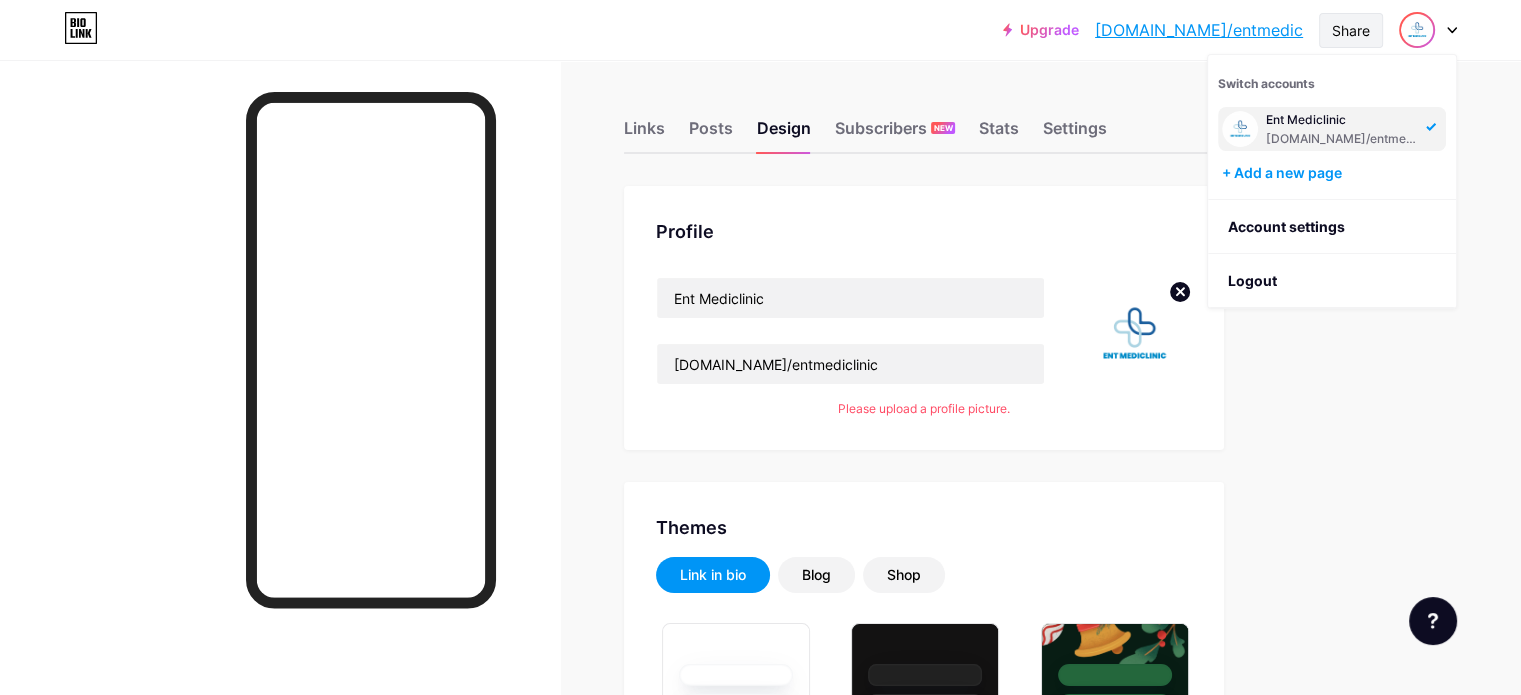 click on "Share" at bounding box center (1351, 30) 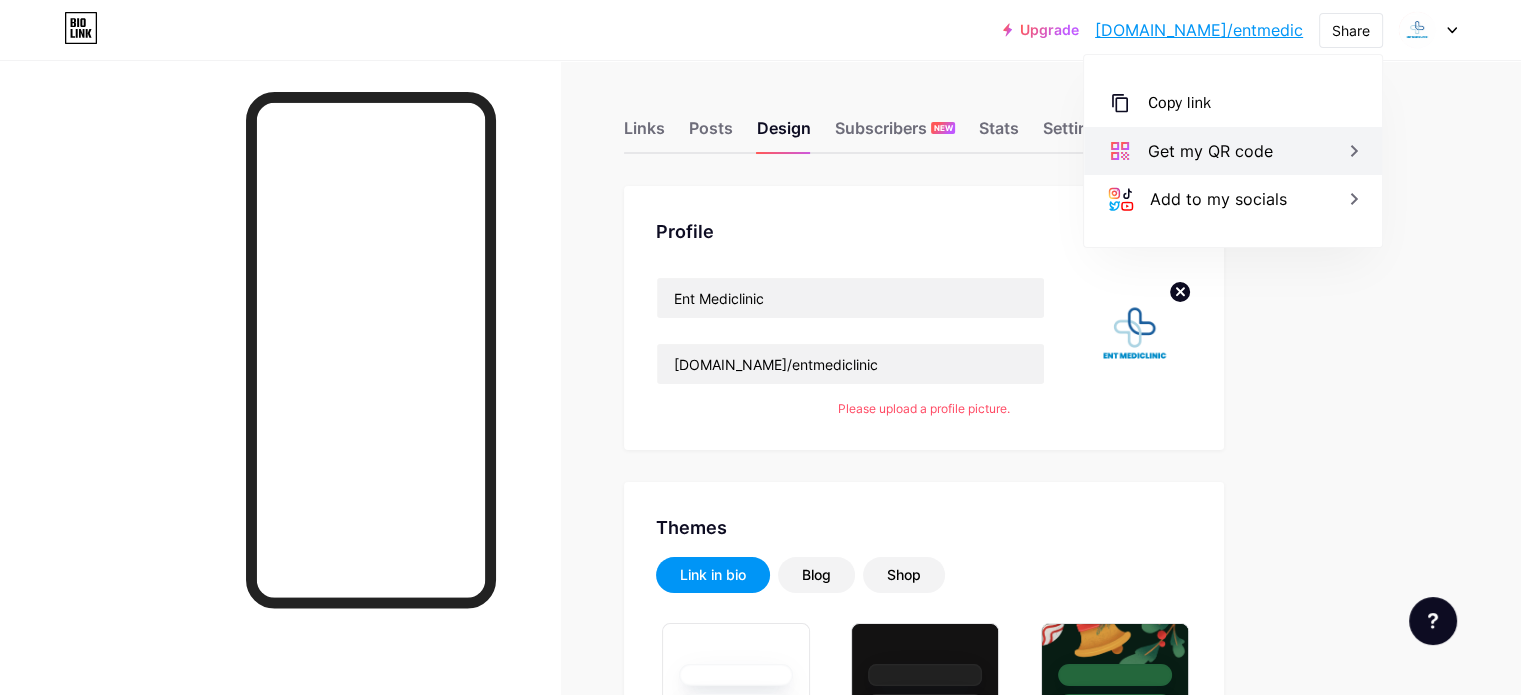 click on "Get my QR code" at bounding box center (1210, 151) 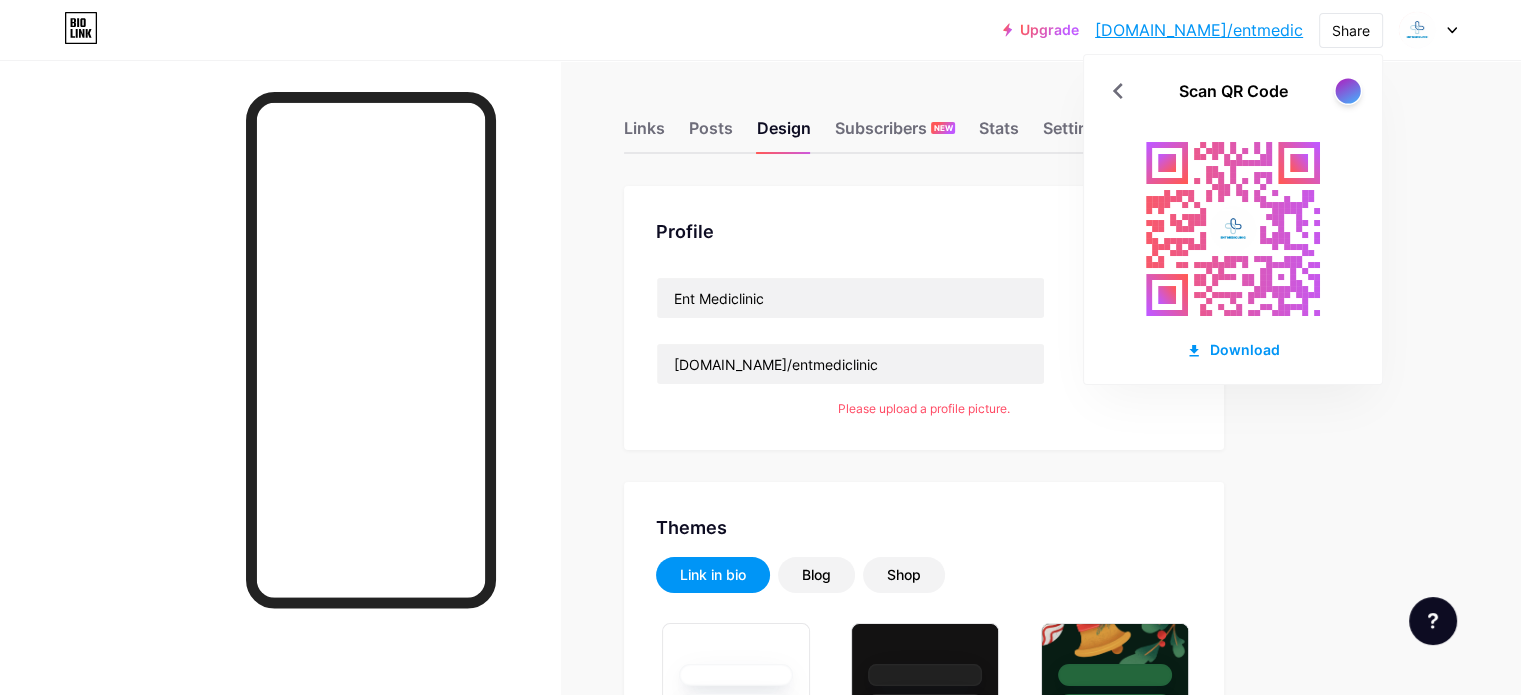 click at bounding box center (1347, 90) 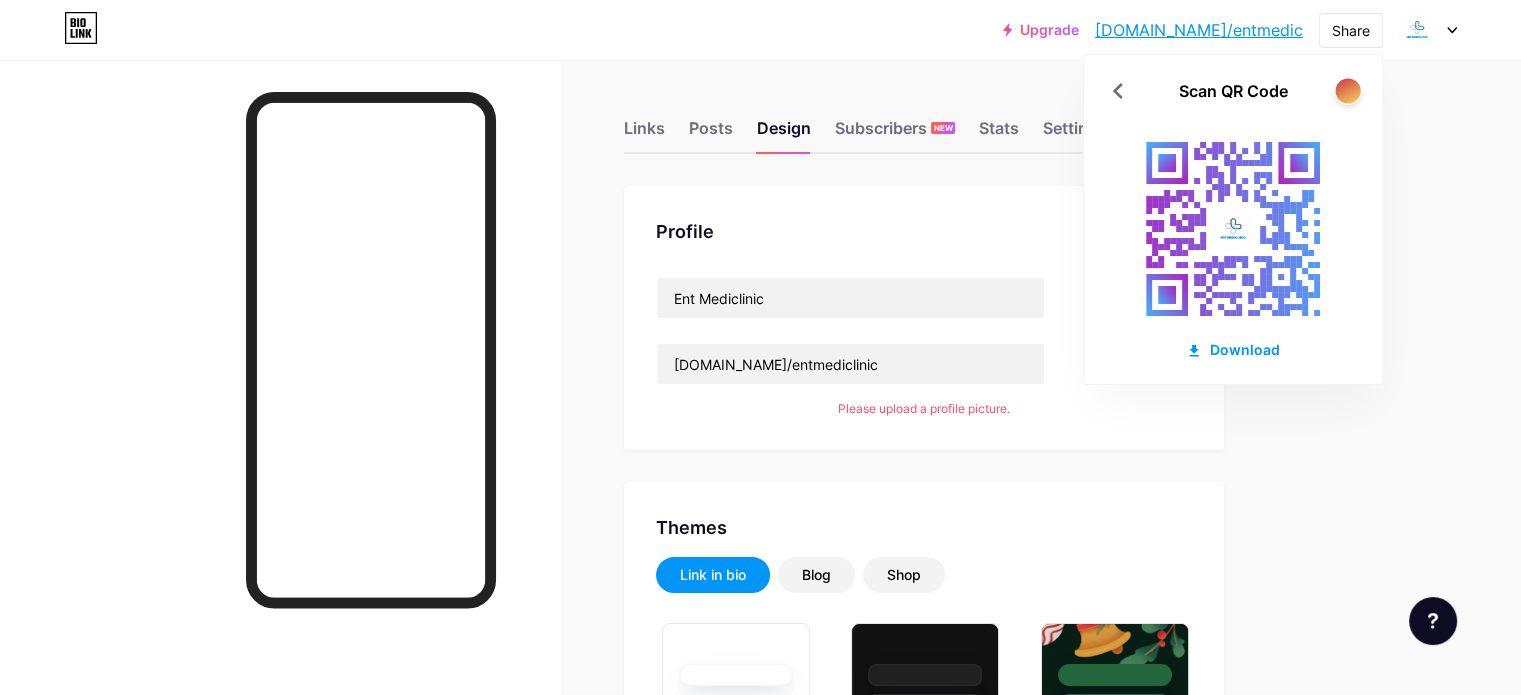 click at bounding box center [1347, 90] 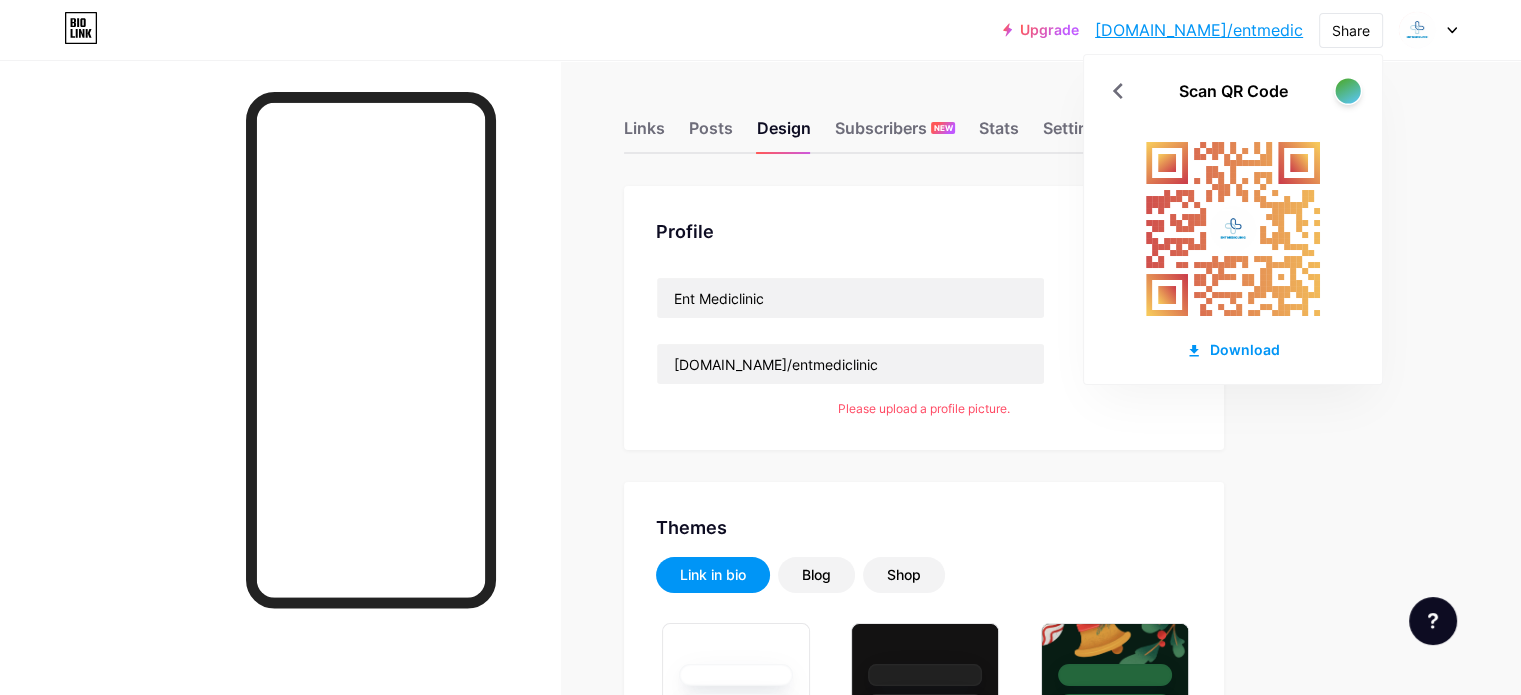 click at bounding box center [1347, 90] 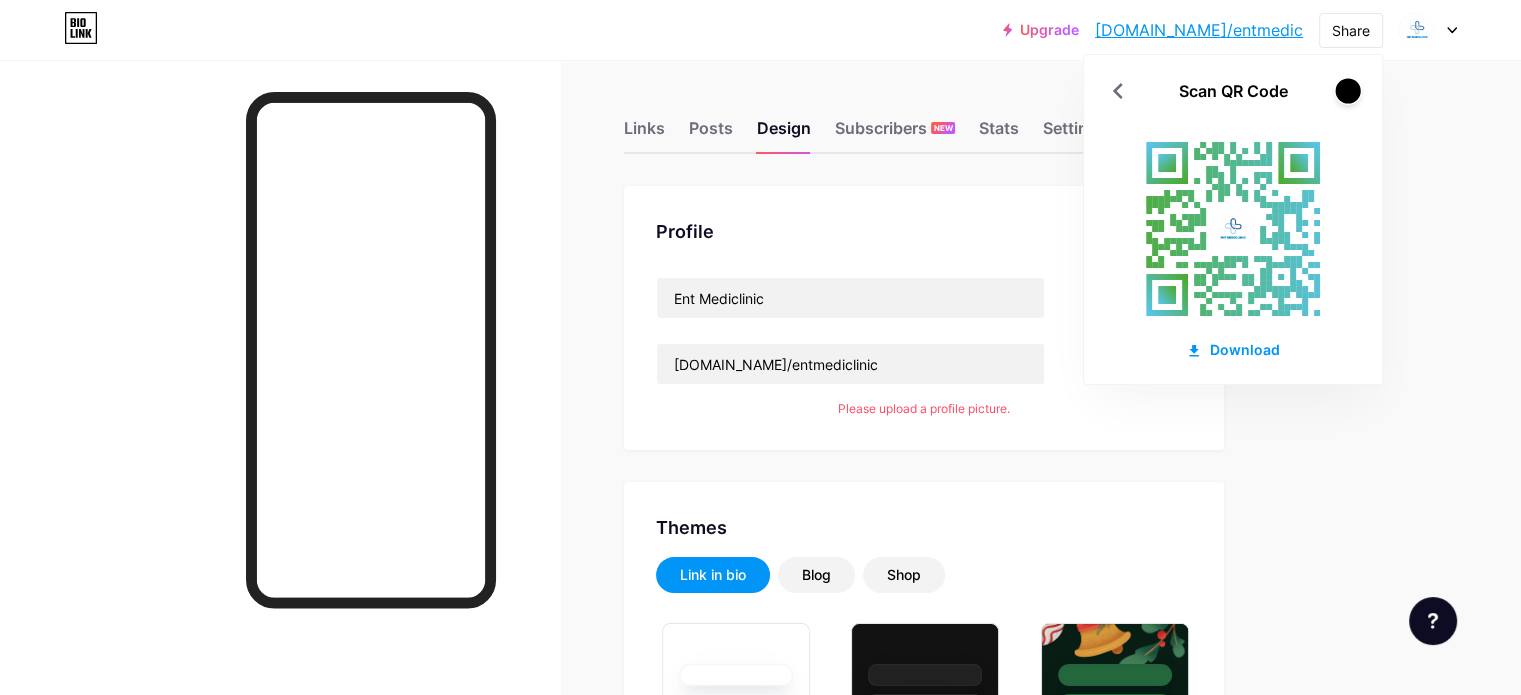 click at bounding box center [1347, 90] 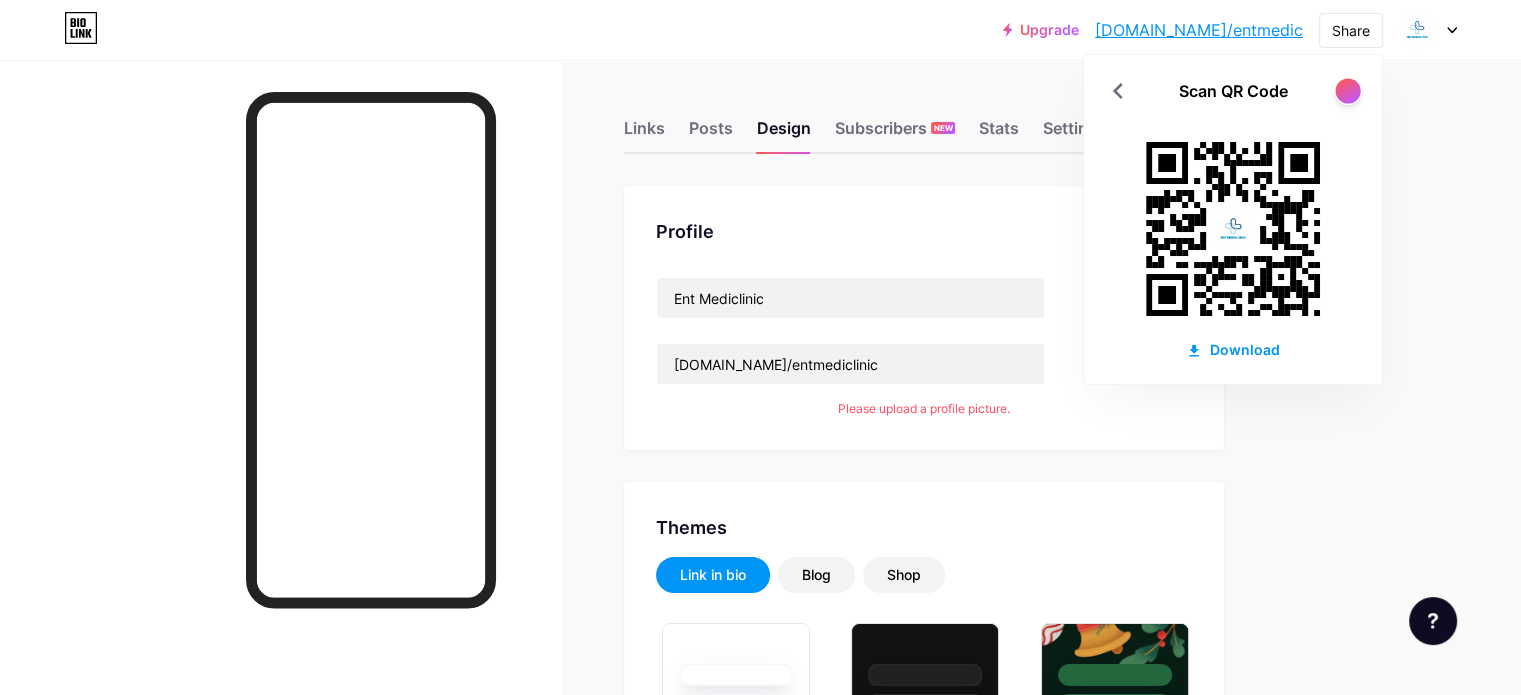 click at bounding box center [1347, 90] 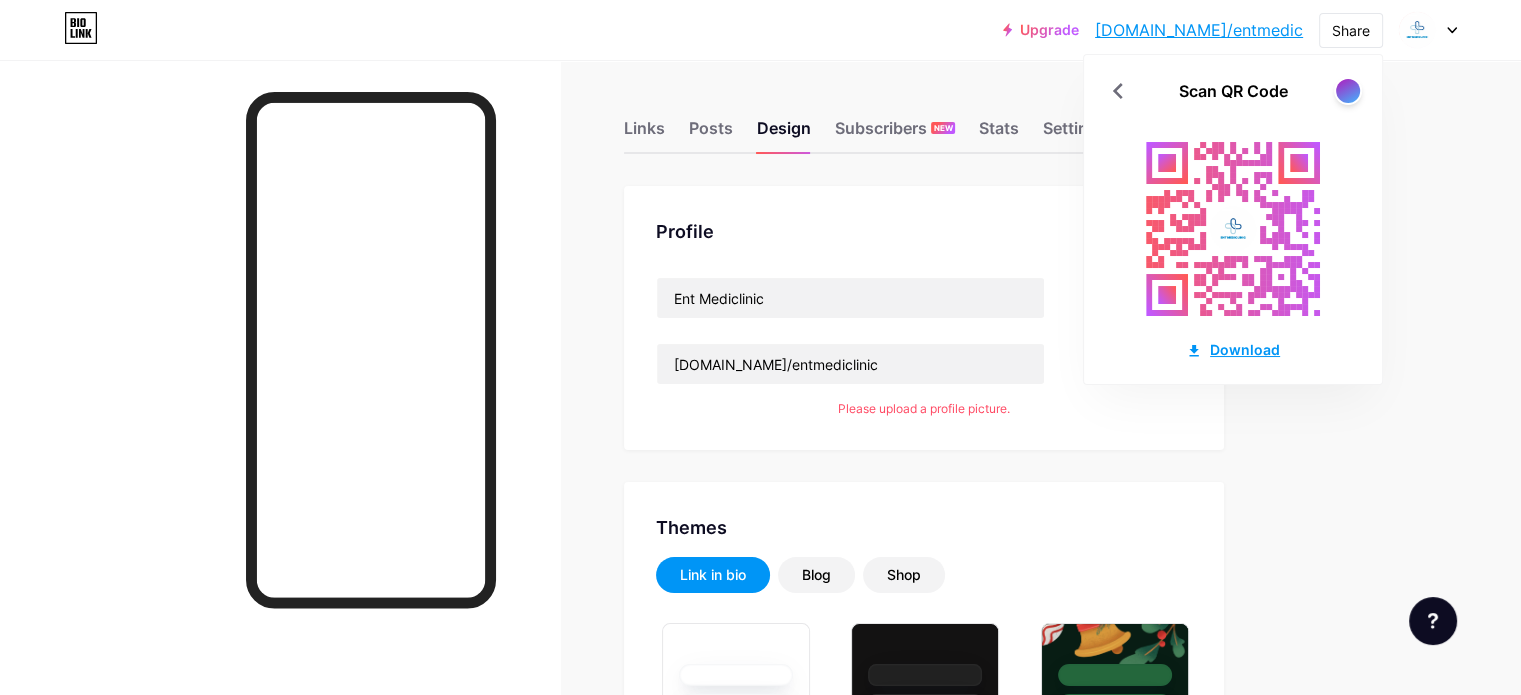 click on "Download" at bounding box center (1233, 349) 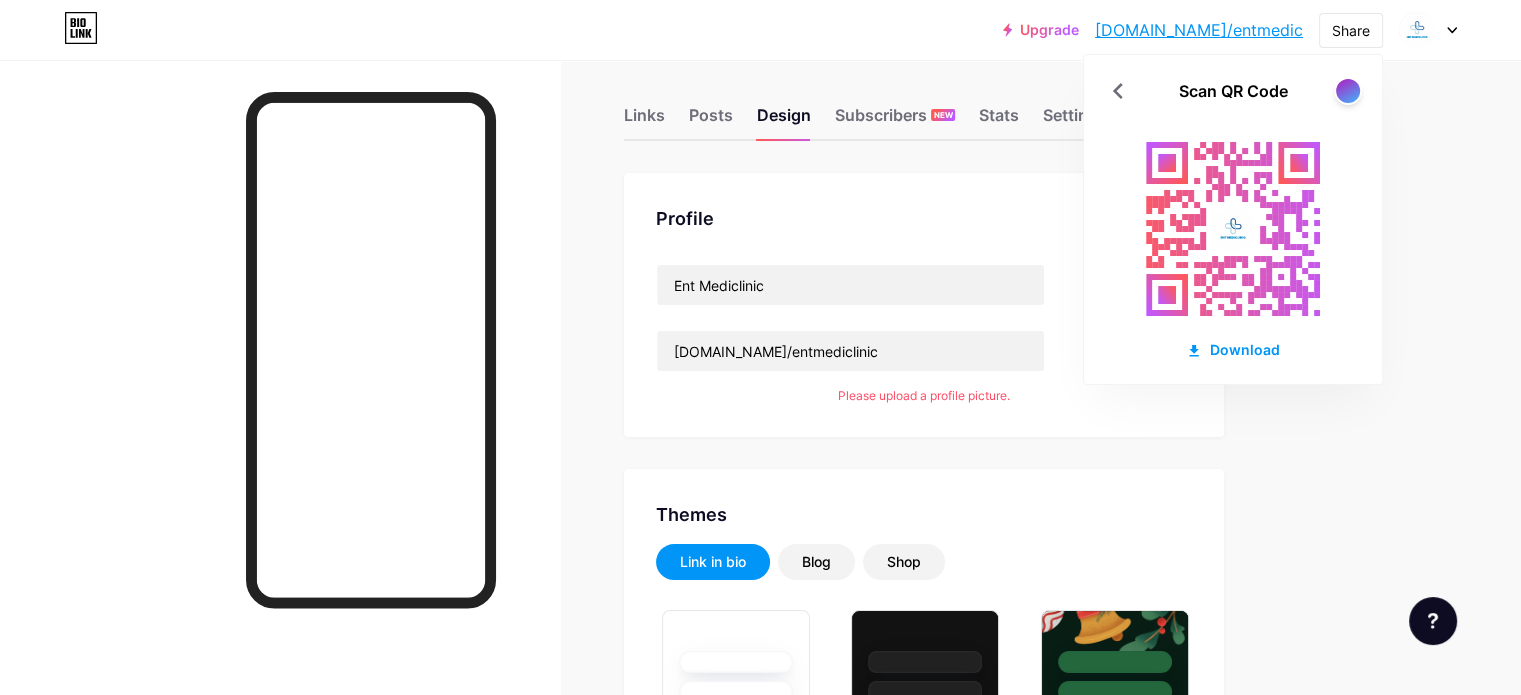 scroll, scrollTop: 0, scrollLeft: 0, axis: both 